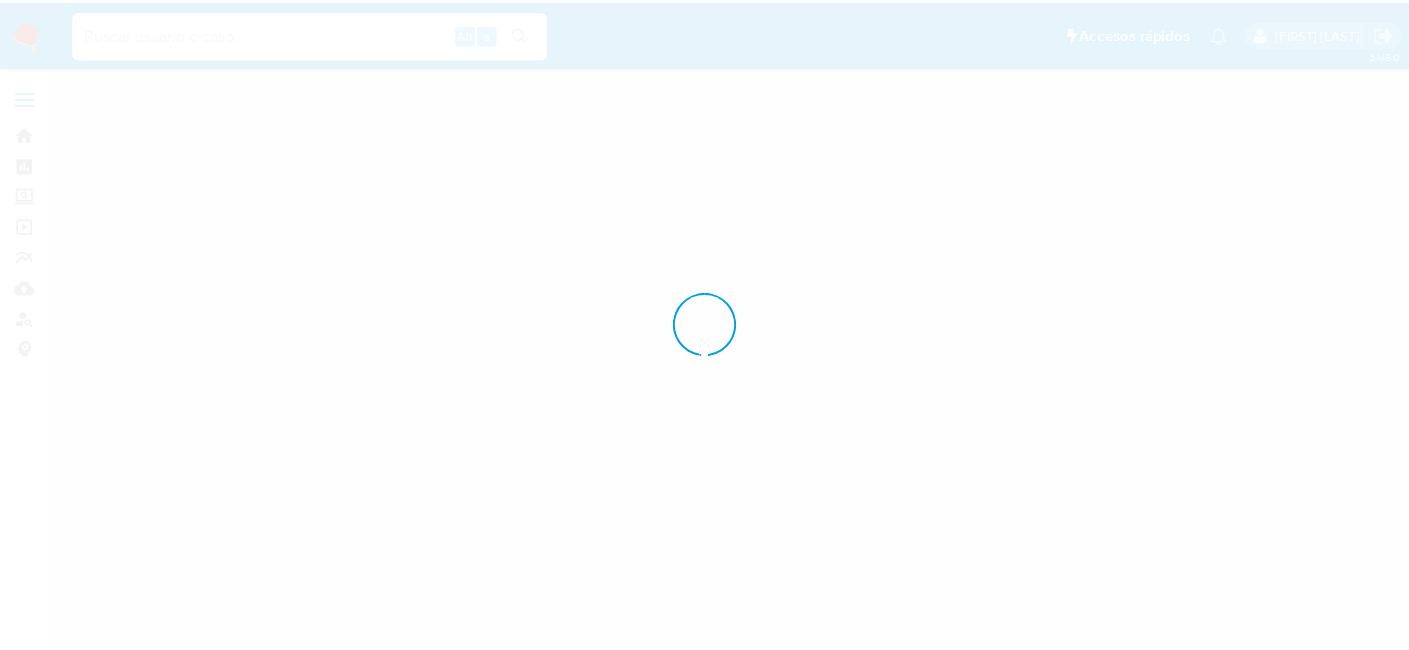 scroll, scrollTop: 0, scrollLeft: 0, axis: both 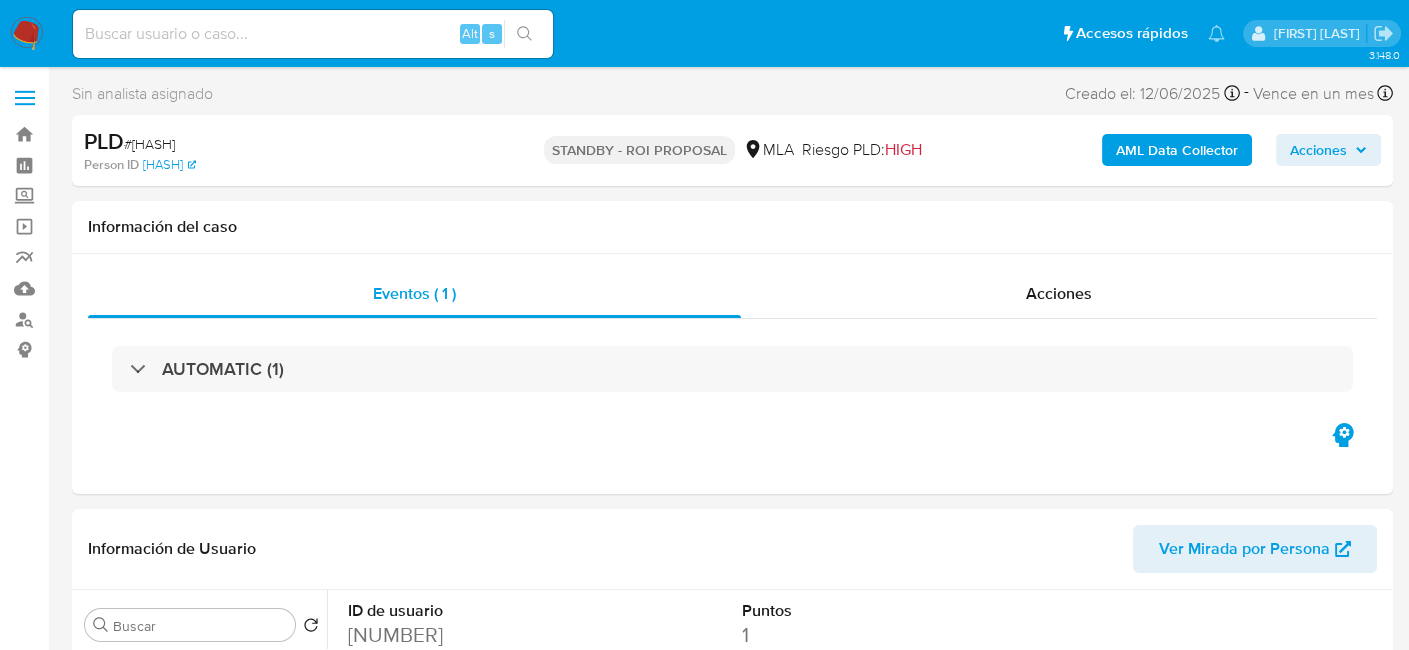select on "10" 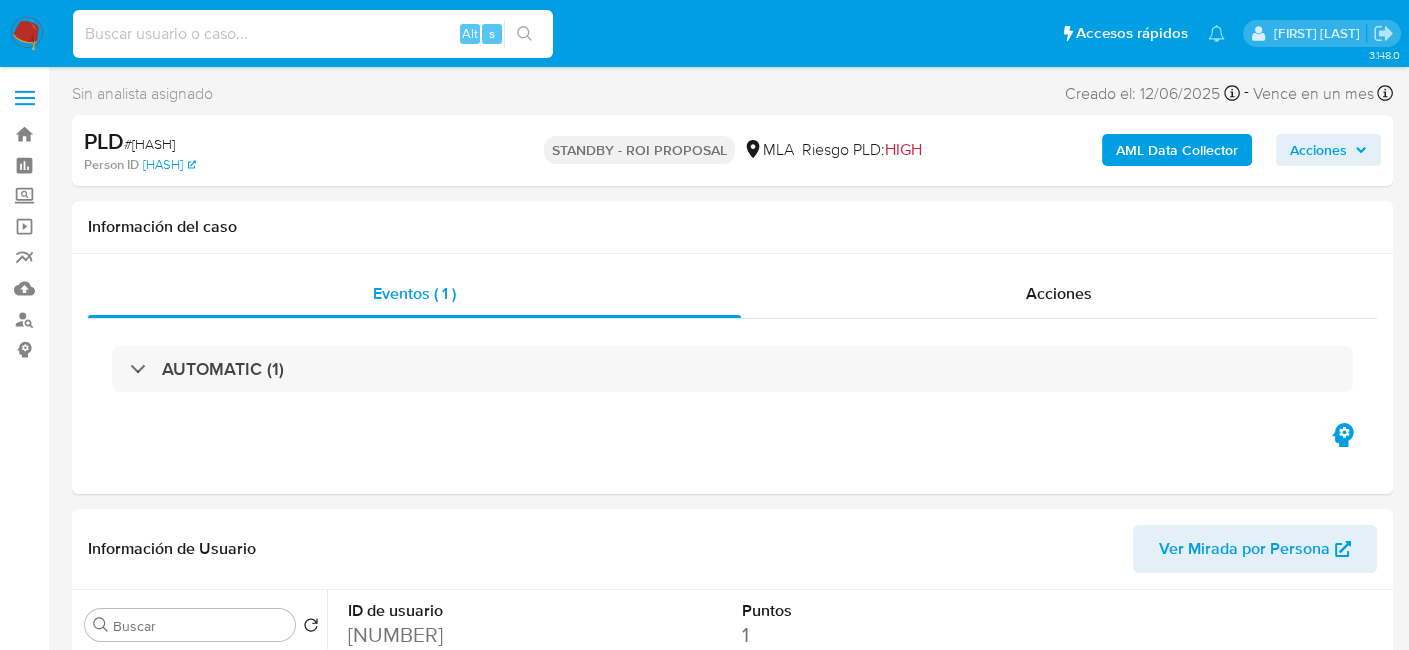 click at bounding box center (313, 34) 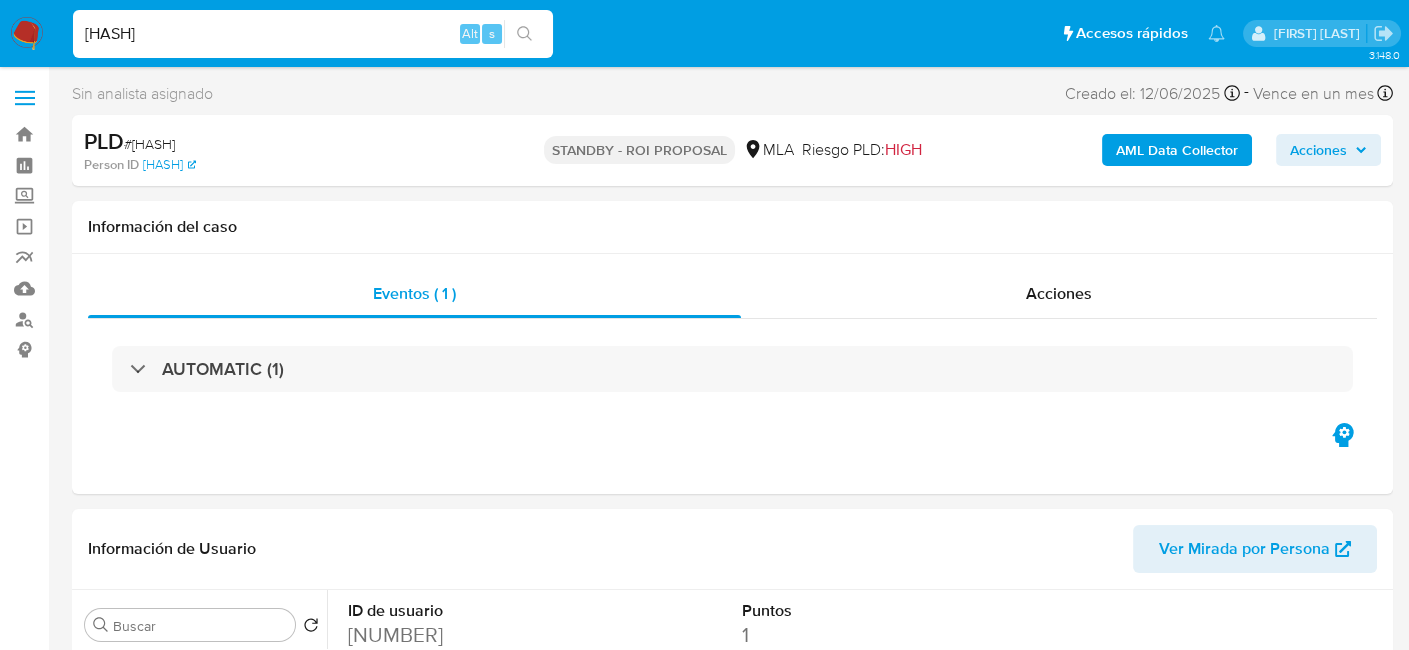 type on "[HASH]" 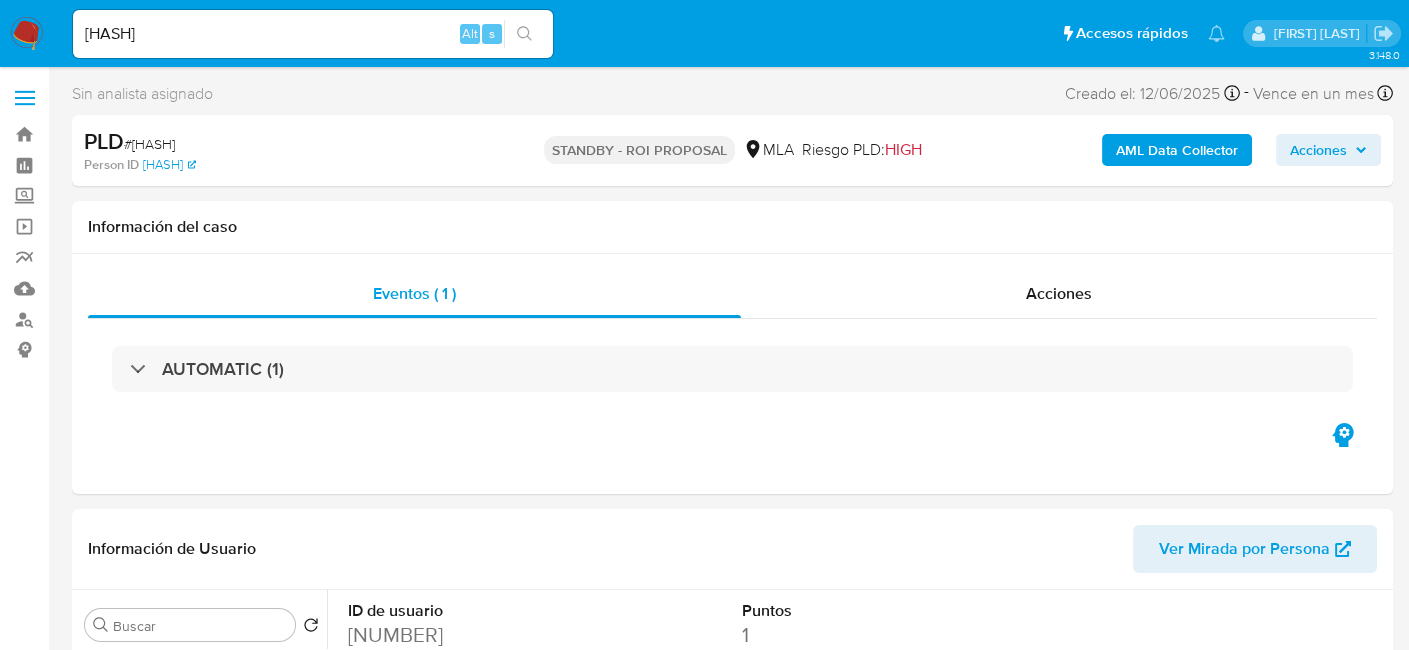 click 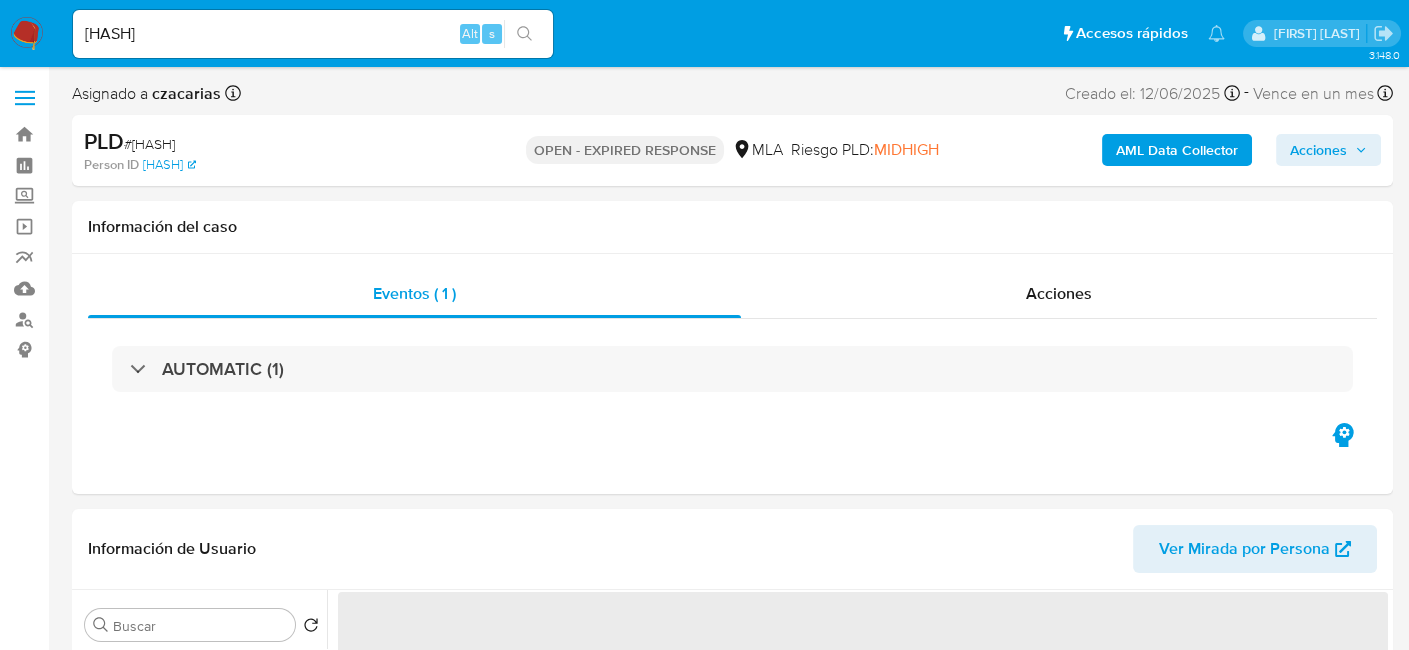 select on "10" 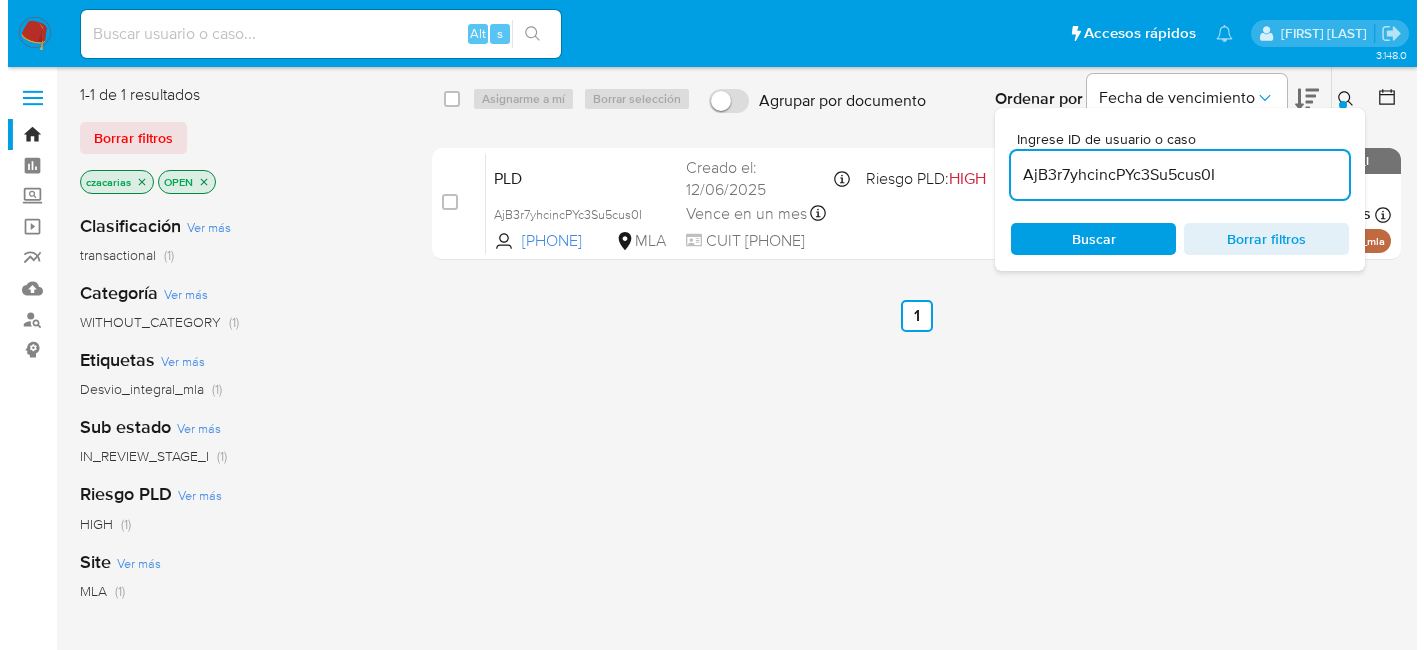 scroll, scrollTop: 0, scrollLeft: 0, axis: both 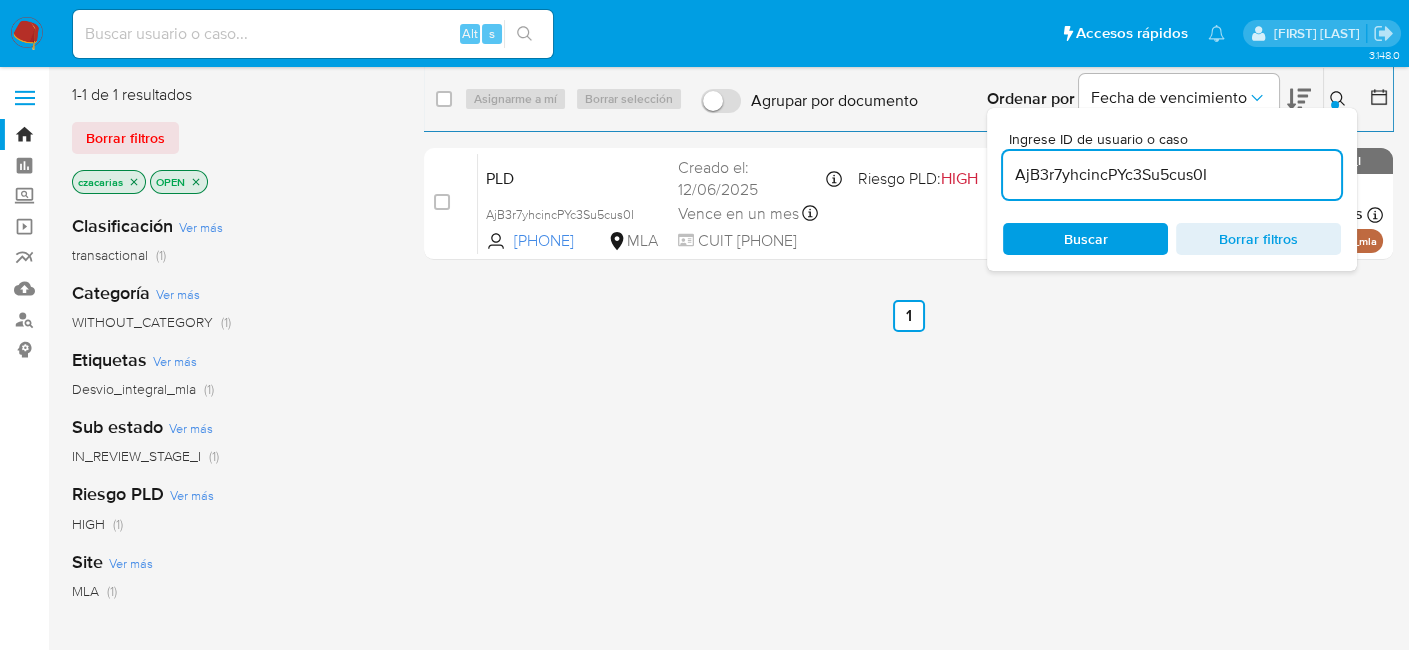 click on "AjB3r7yhcincPYc3Su5cus0I" at bounding box center [1172, 175] 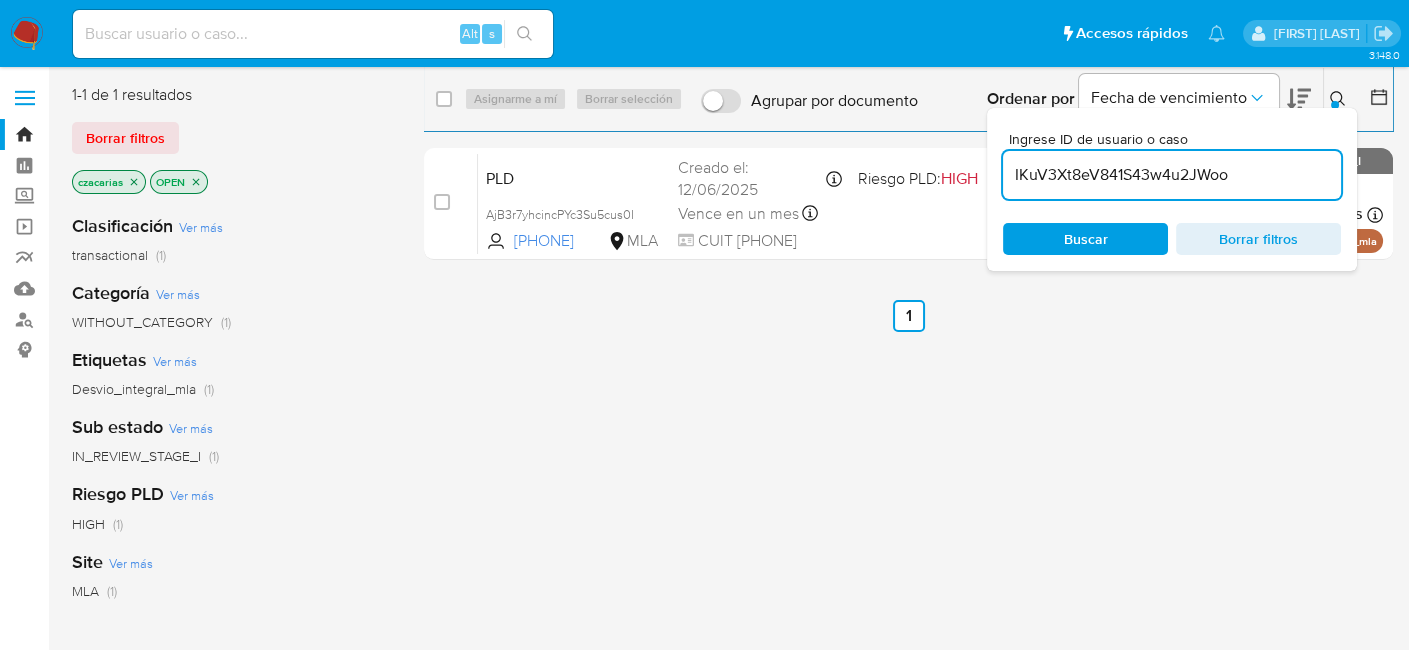 type on "[ALPHANUMERIC]" 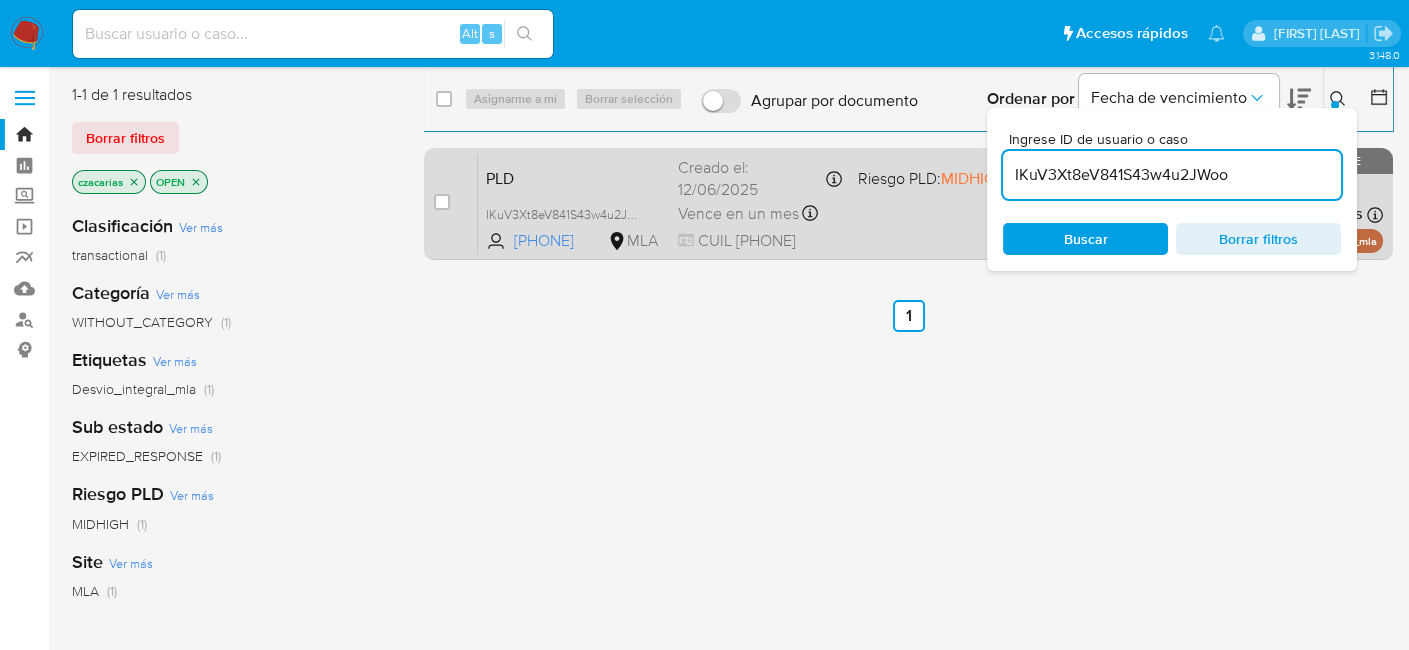 click on "case-item-checkbox   No es posible asignar el caso" at bounding box center [456, 203] 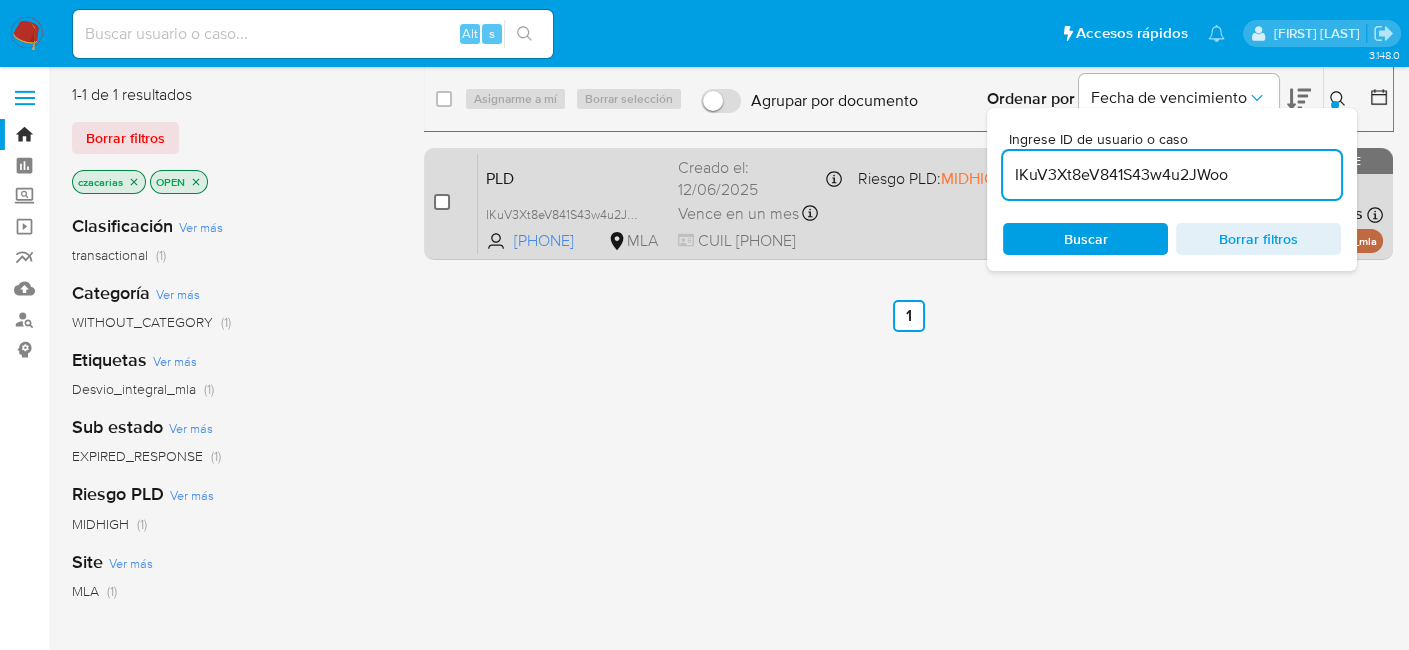 click at bounding box center [442, 202] 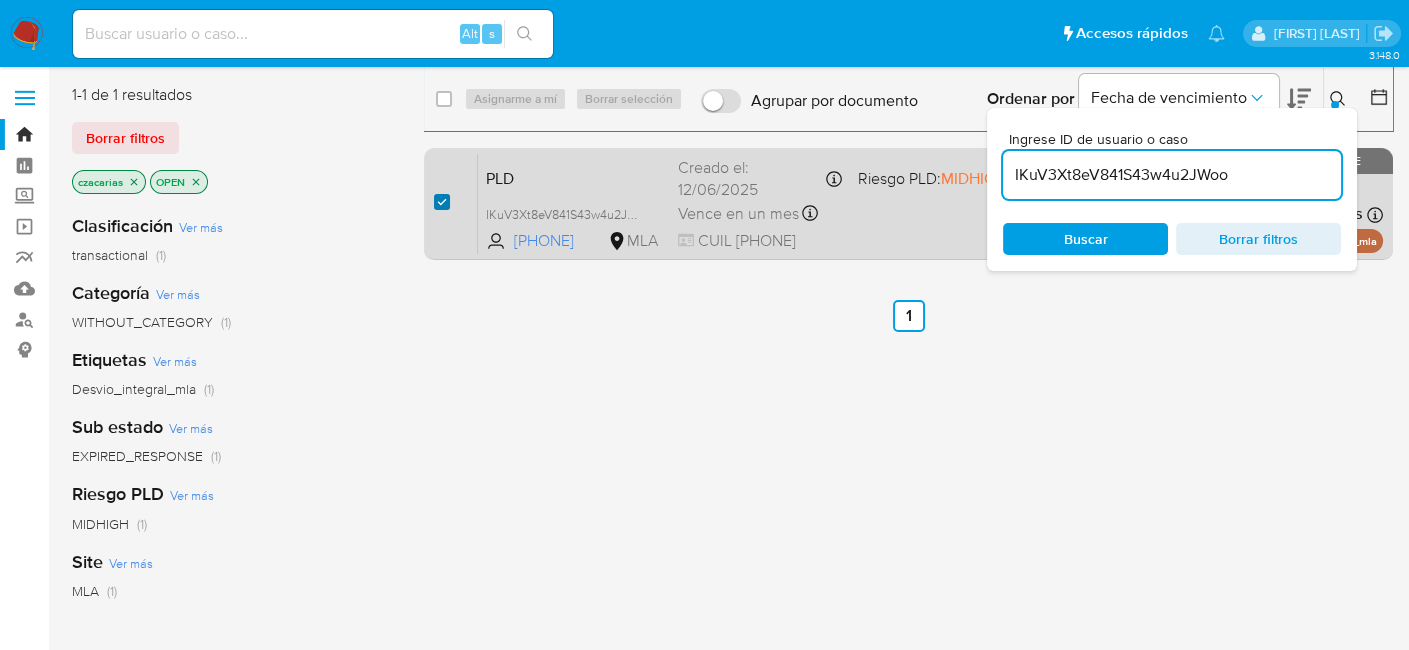 checkbox on "true" 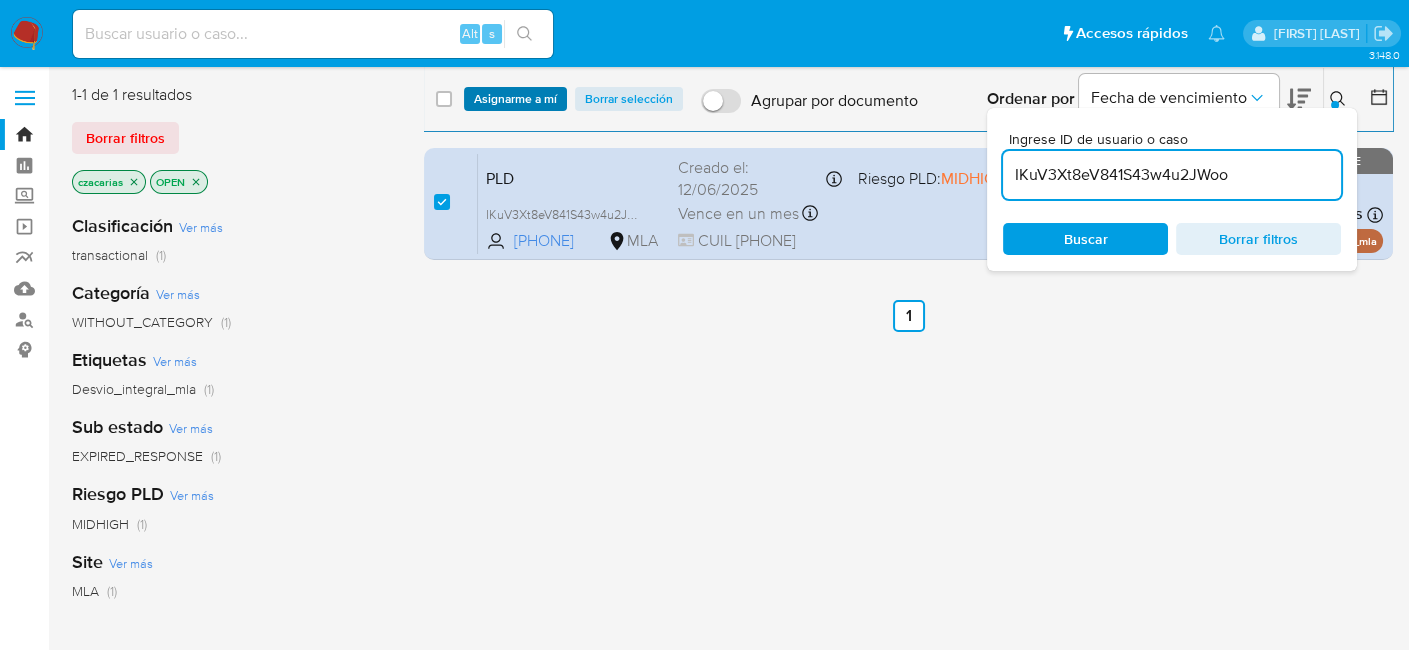 click on "Asignarme a mí" at bounding box center [515, 99] 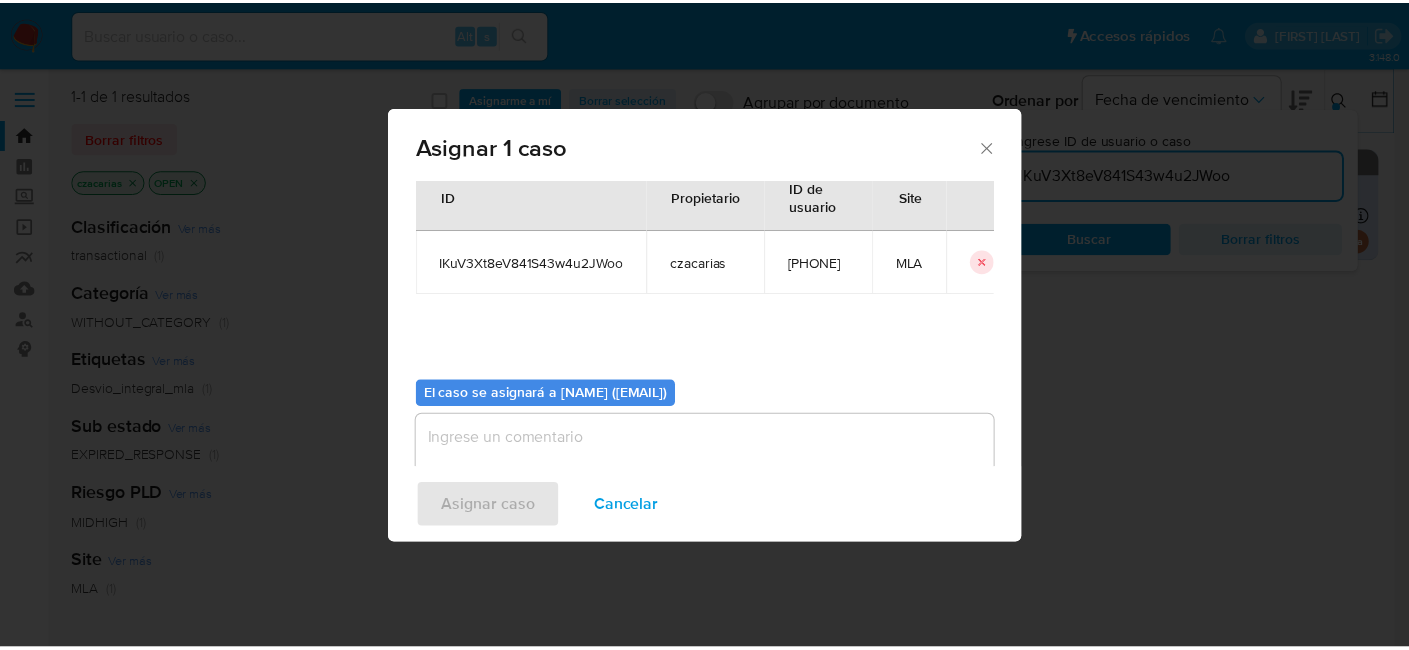 scroll, scrollTop: 102, scrollLeft: 0, axis: vertical 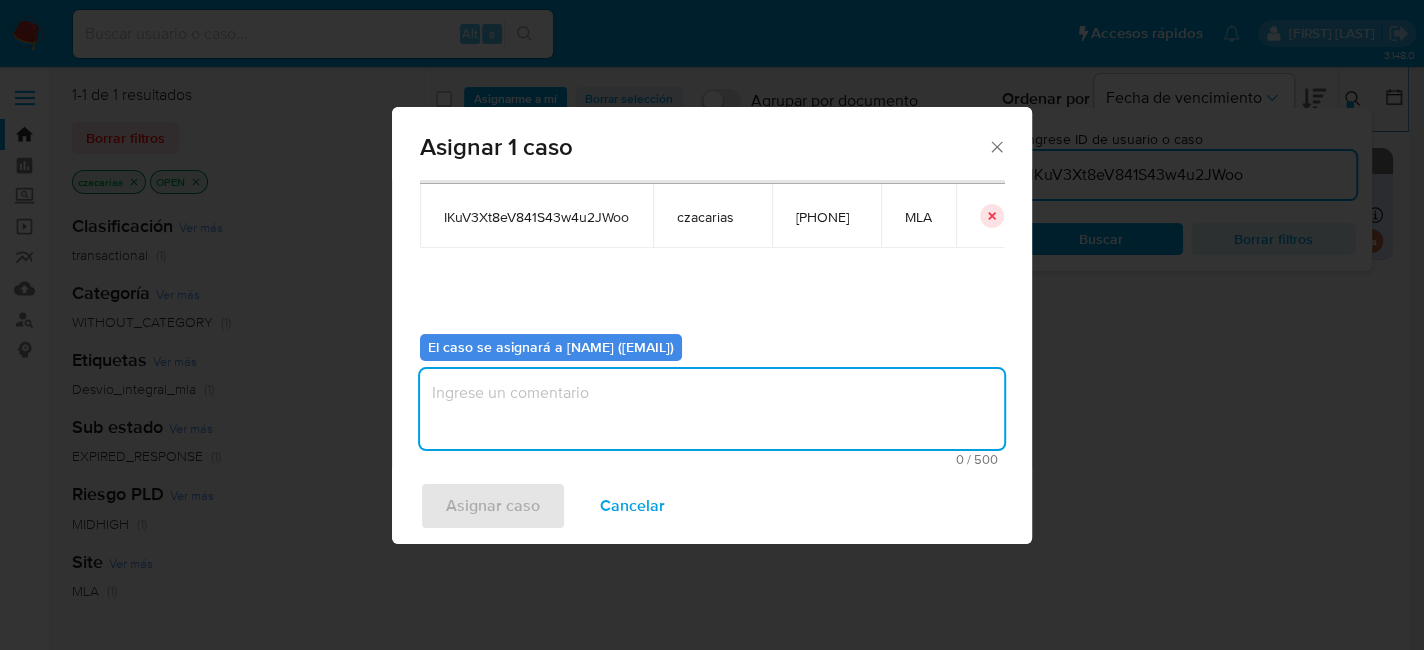 click at bounding box center (712, 409) 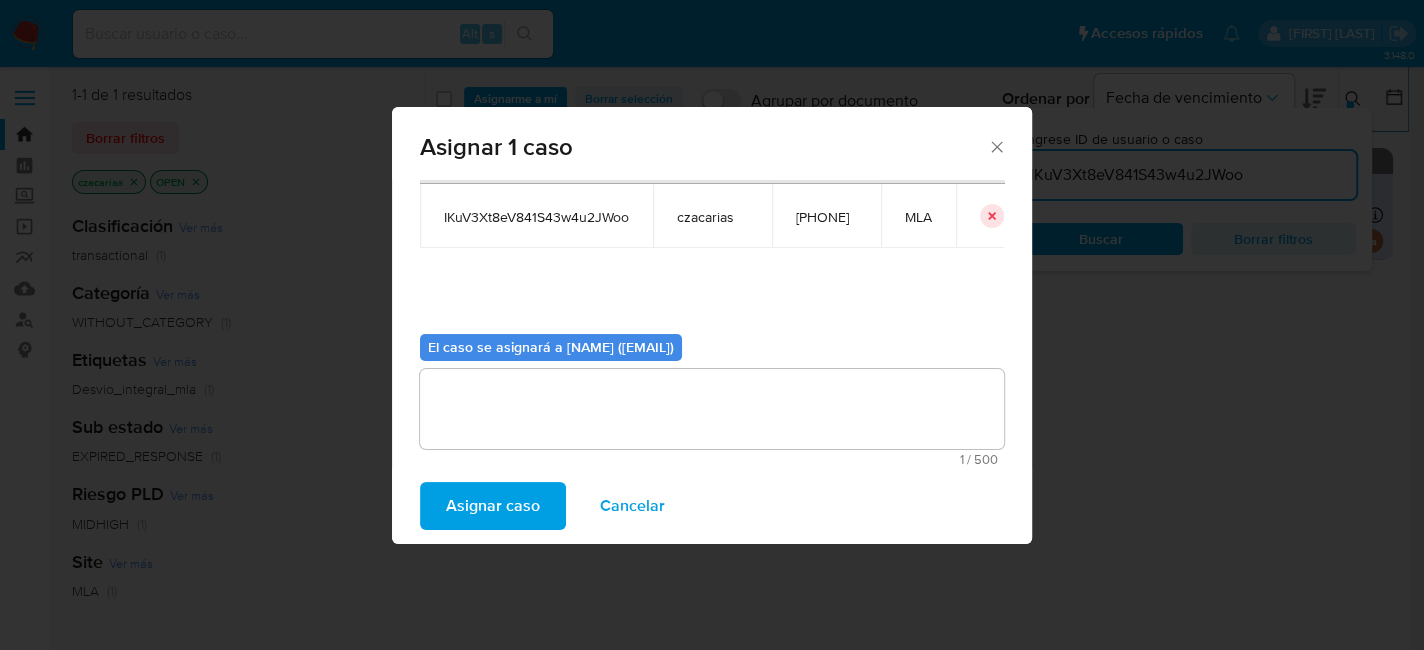 click on "Asignar caso" at bounding box center [493, 506] 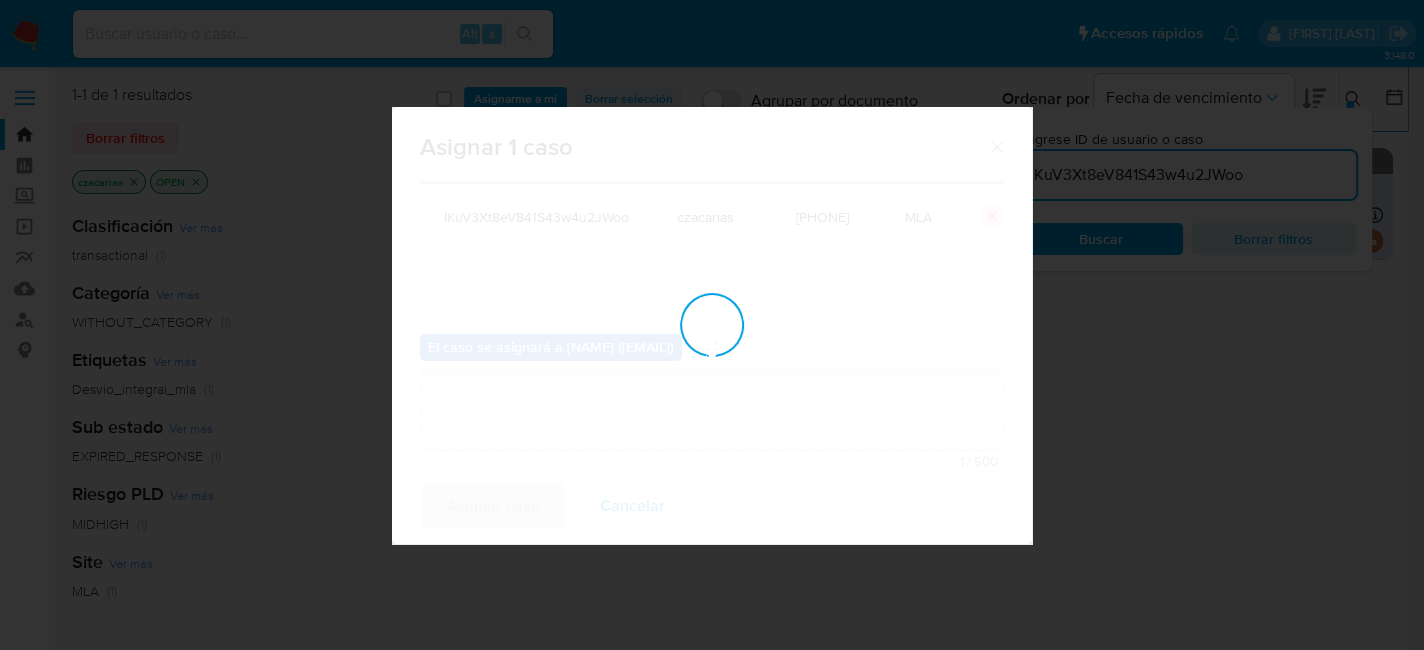 type 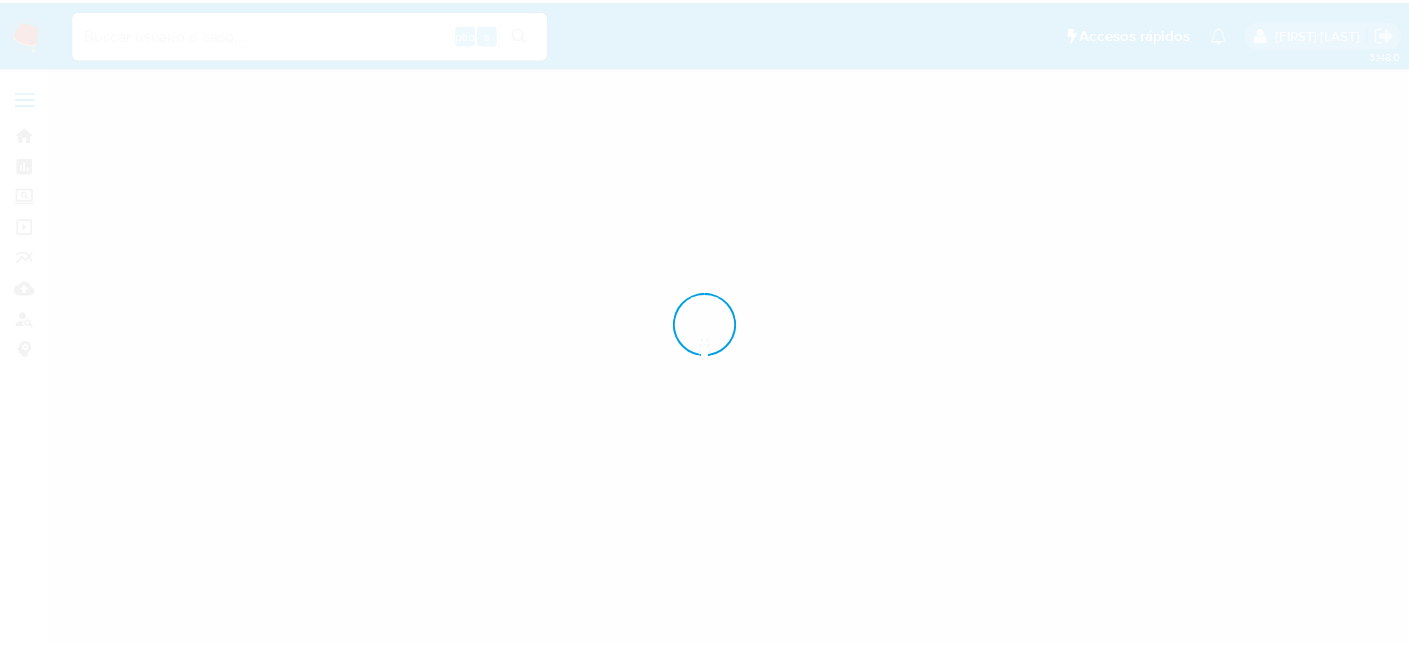 scroll, scrollTop: 0, scrollLeft: 0, axis: both 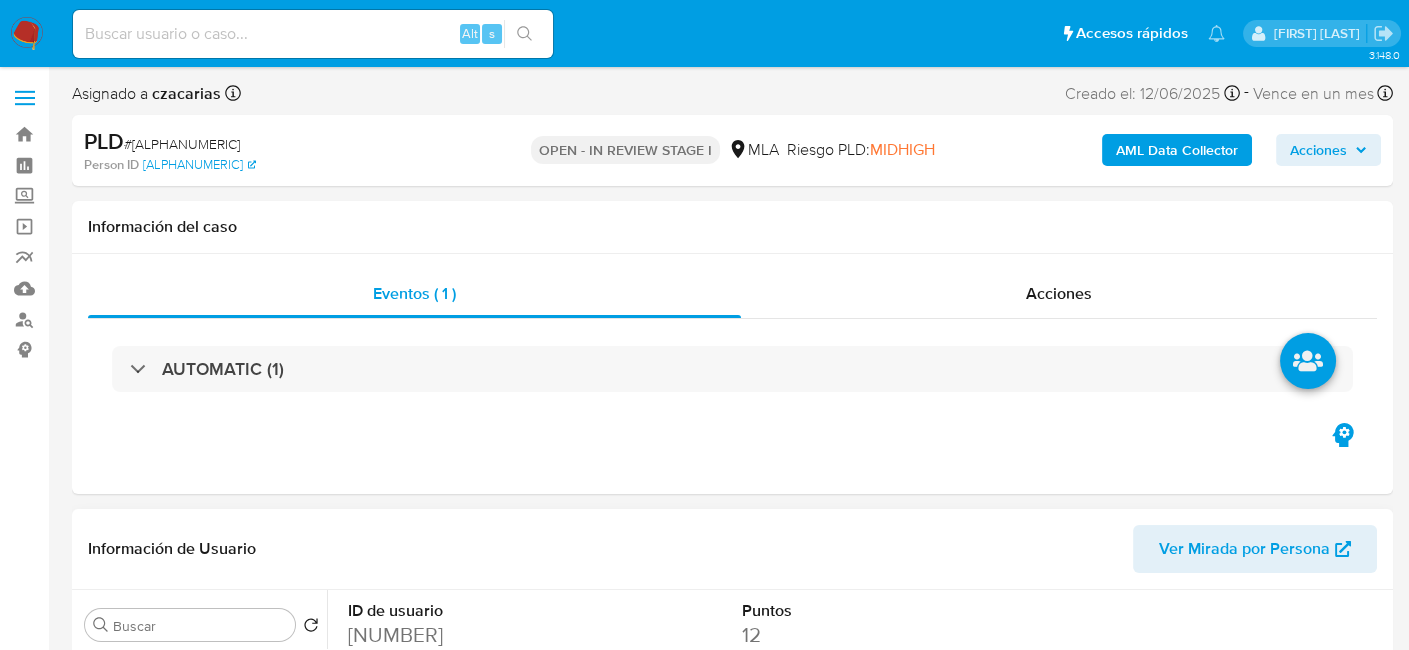select on "10" 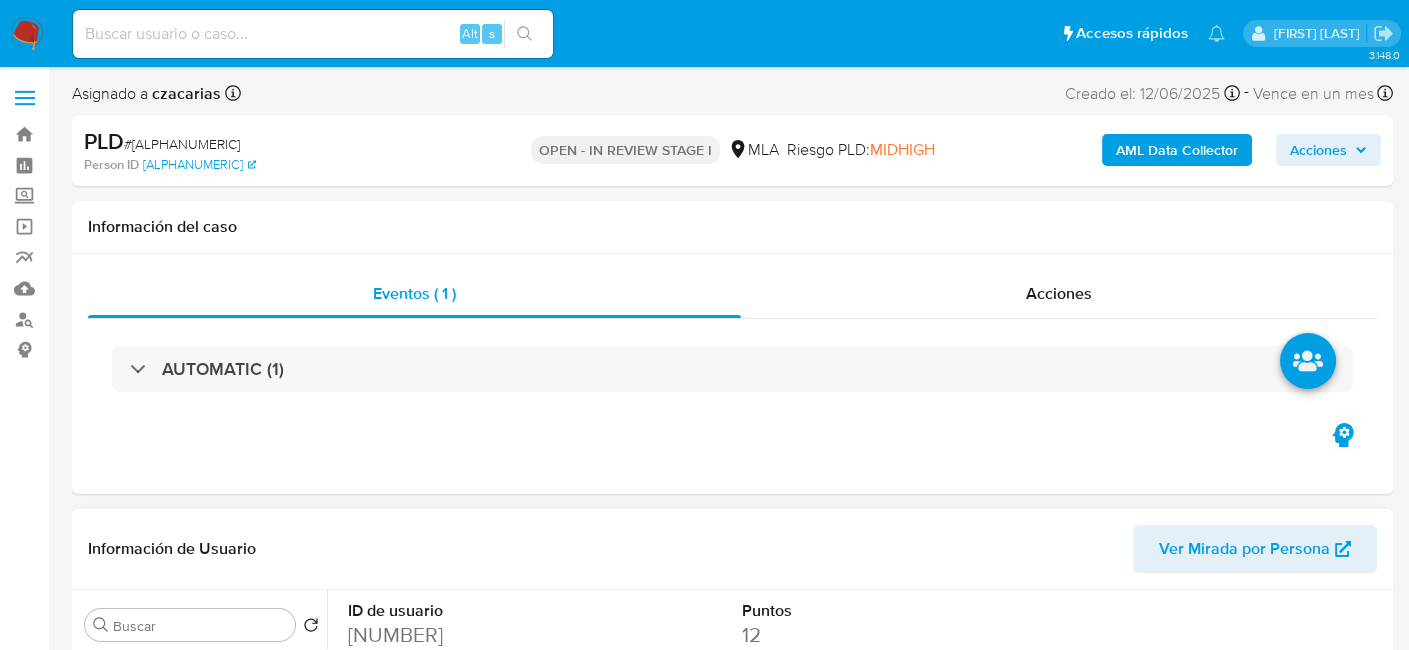 scroll, scrollTop: 400, scrollLeft: 0, axis: vertical 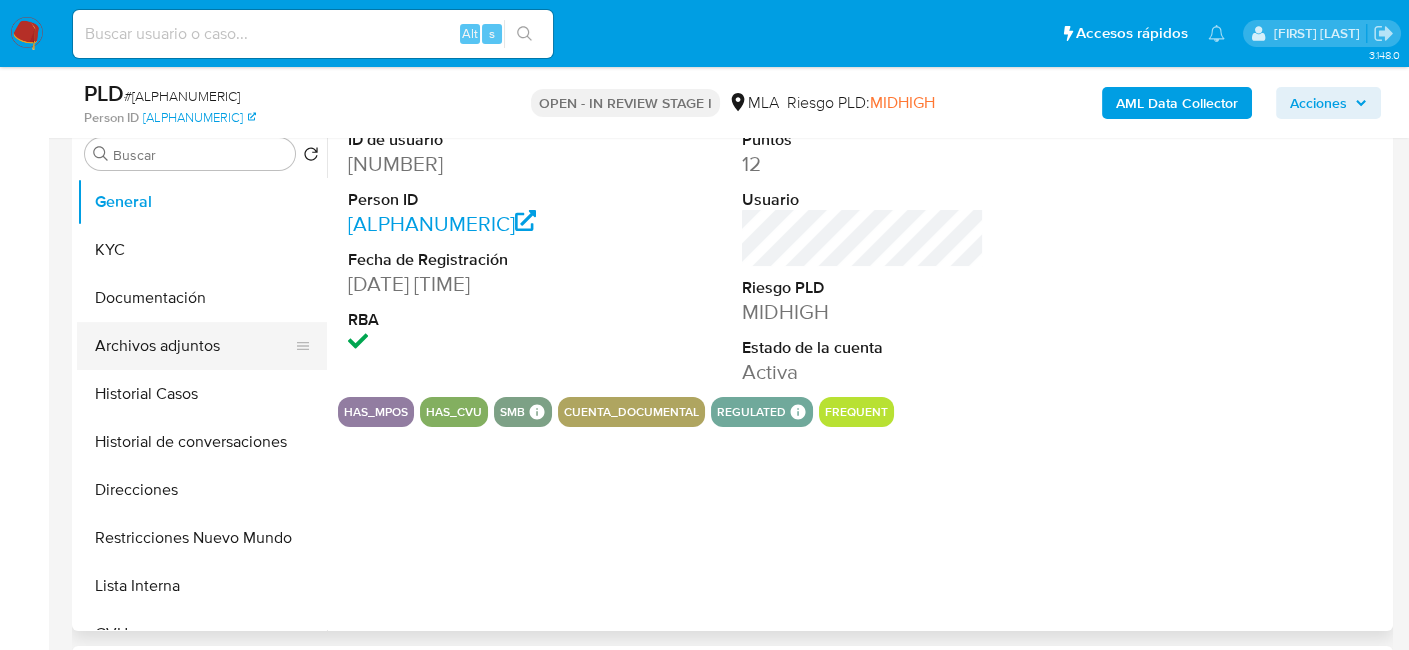 click on "Archivos adjuntos" at bounding box center (194, 346) 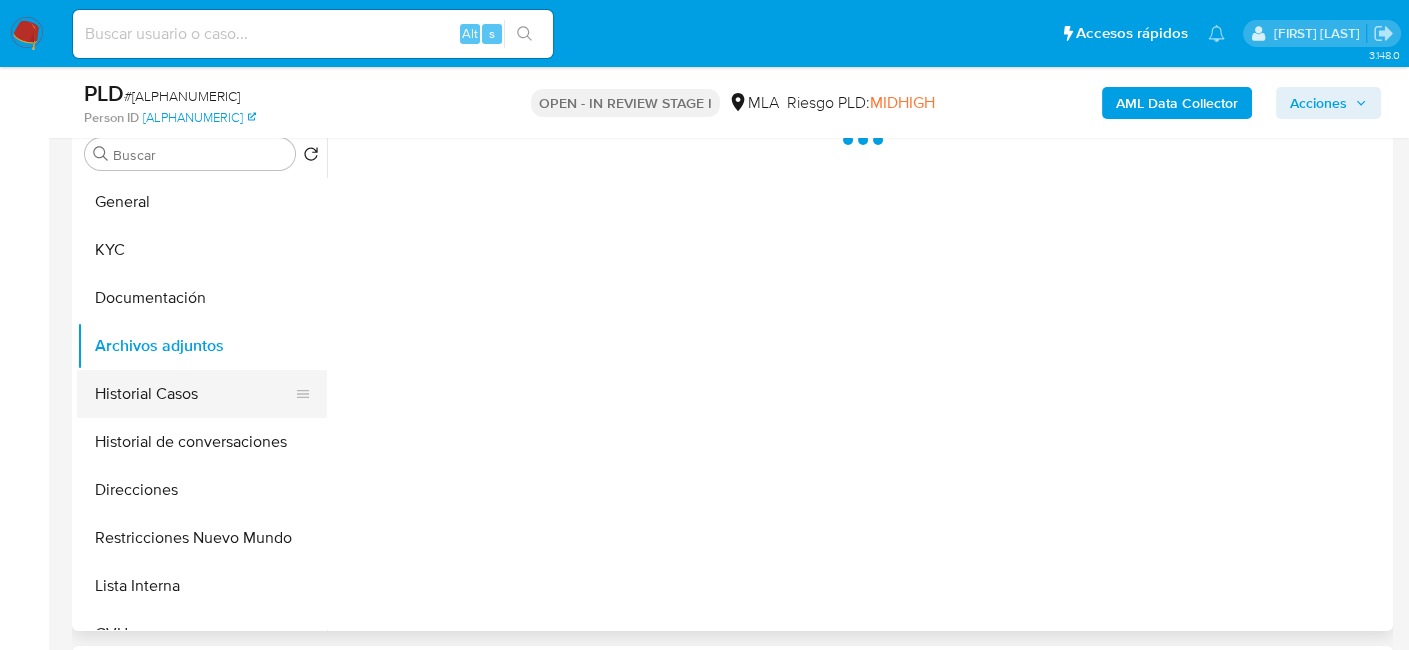 click on "Historial Casos" at bounding box center (194, 394) 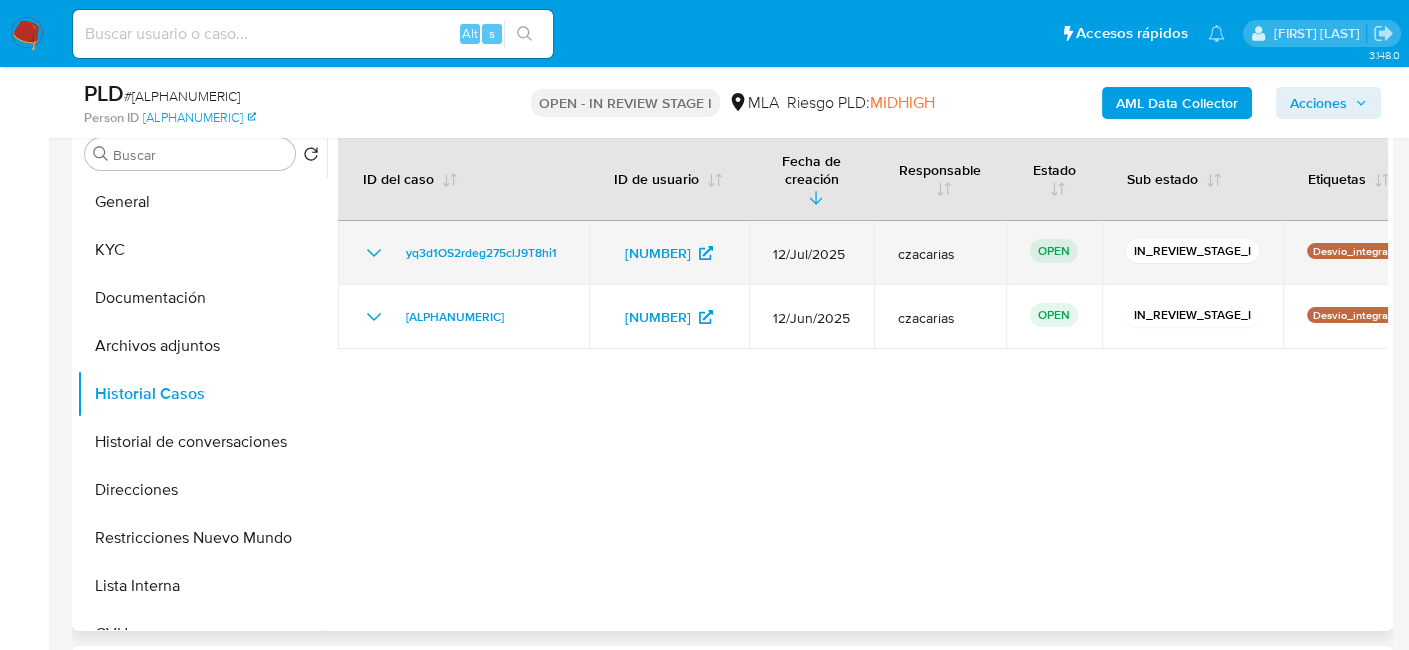 drag, startPoint x: 594, startPoint y: 266, endPoint x: 395, endPoint y: 255, distance: 199.30379 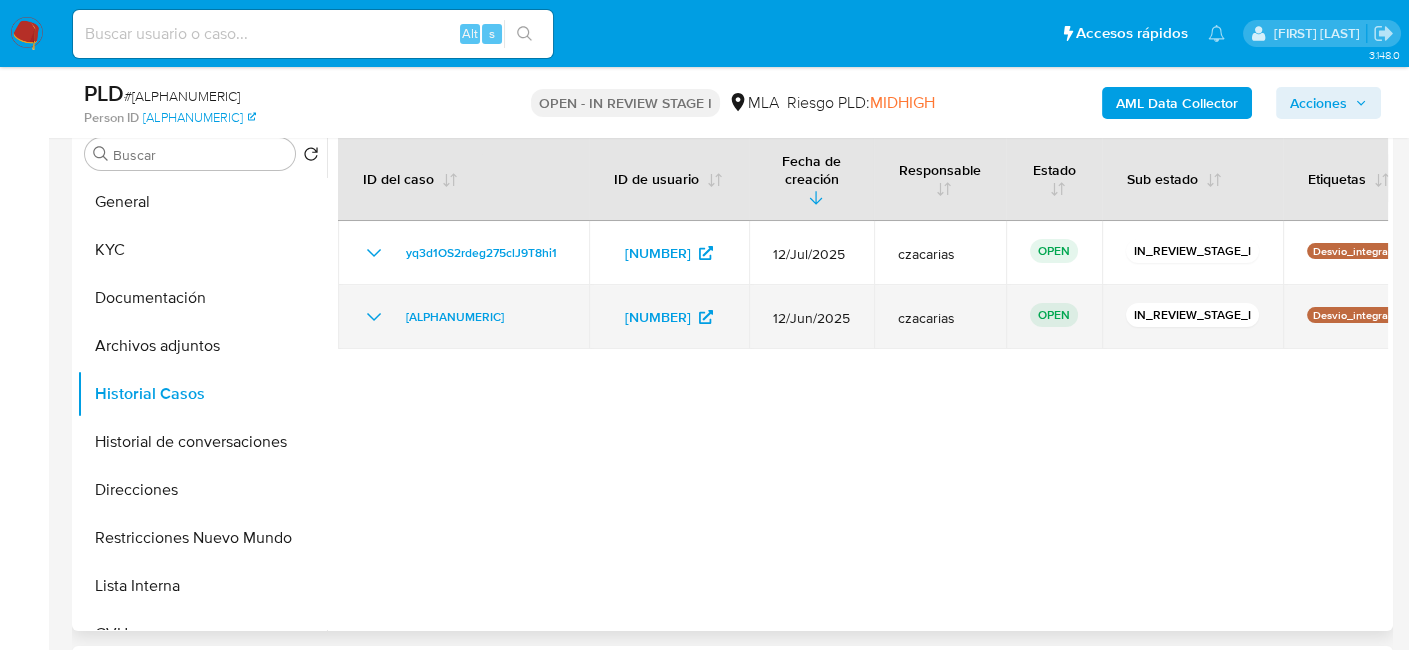 drag, startPoint x: 592, startPoint y: 307, endPoint x: 383, endPoint y: 313, distance: 209.0861 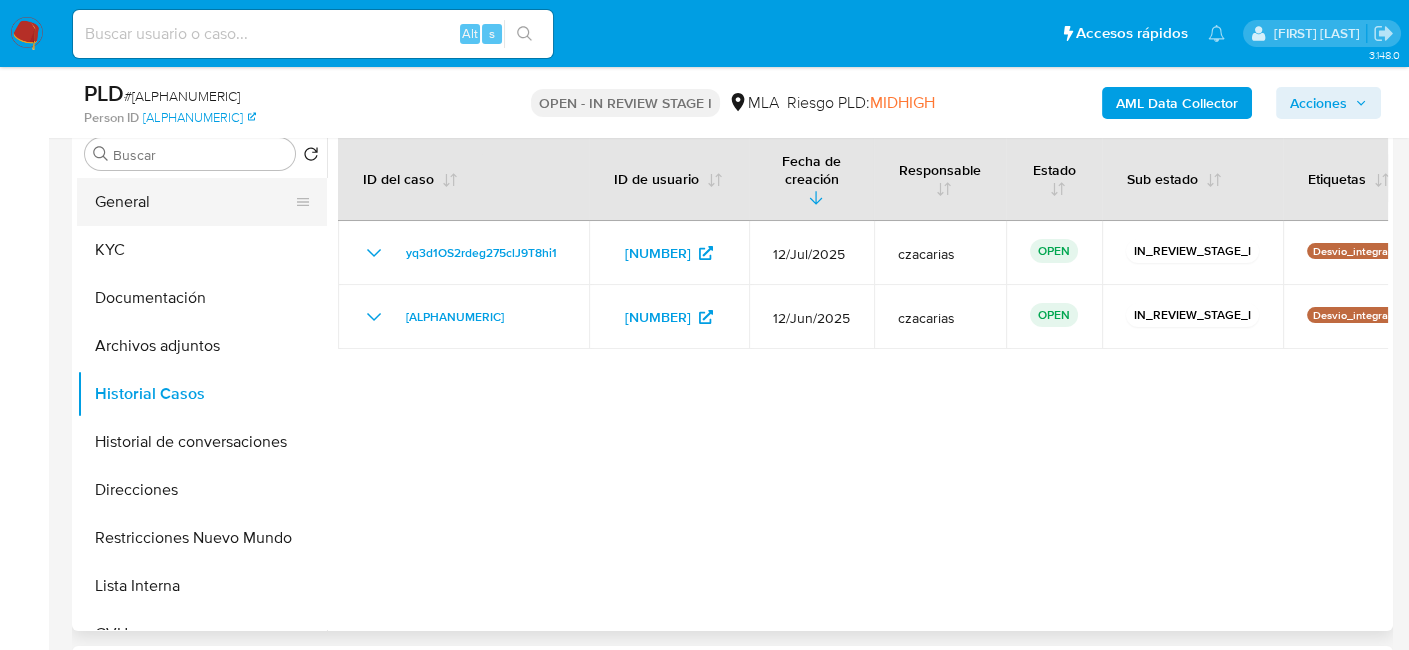 click on "General" at bounding box center (194, 202) 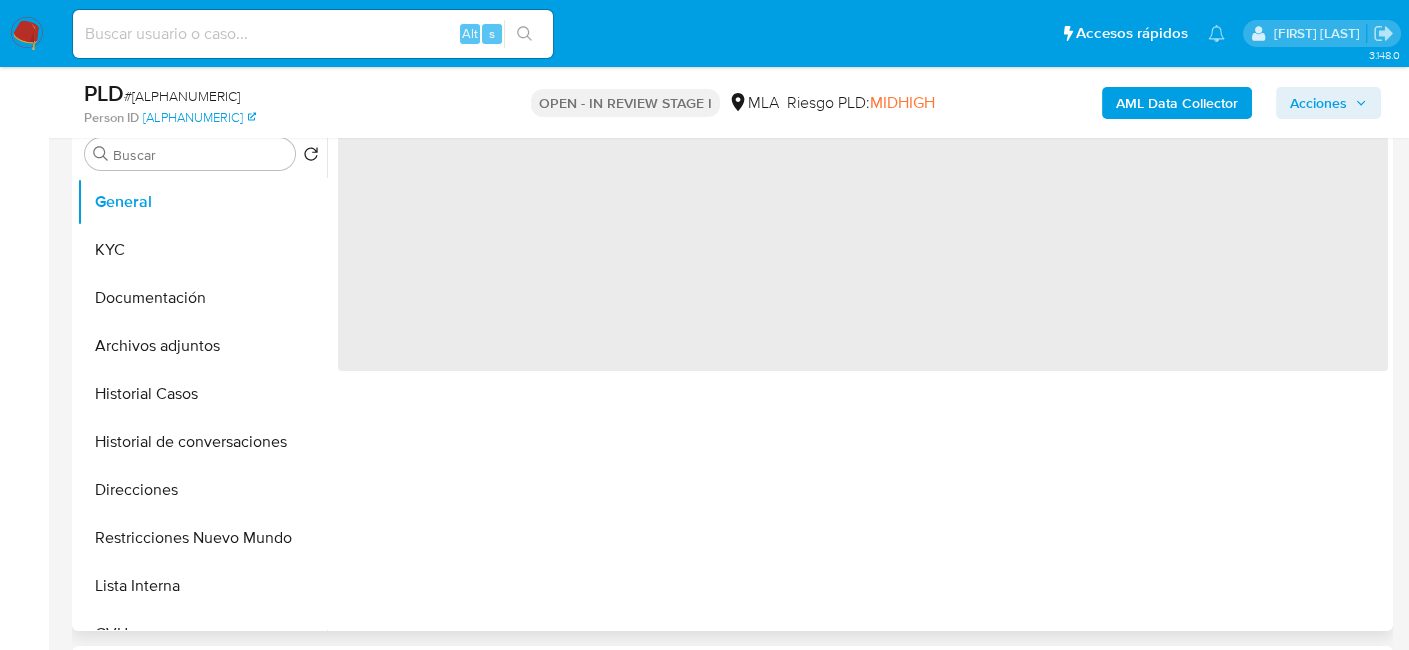 click on "‌" at bounding box center (863, 246) 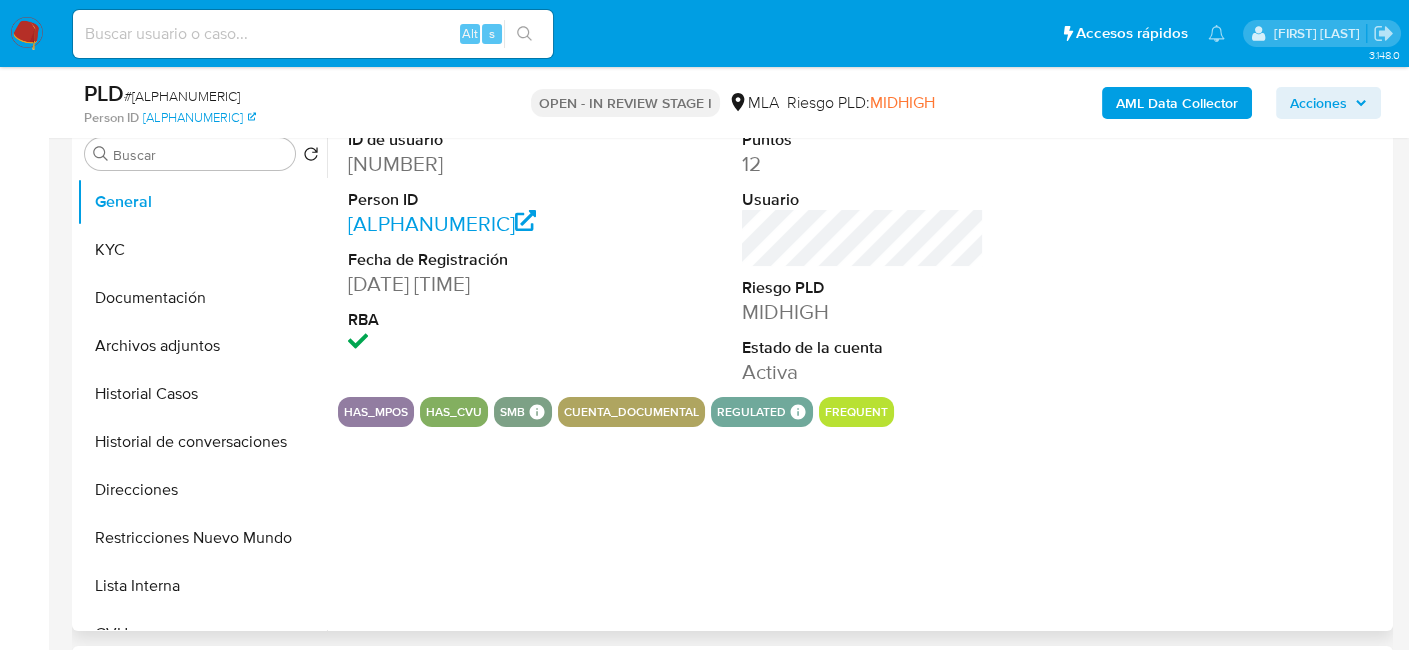 click on "[NUMBER]" at bounding box center [469, 164] 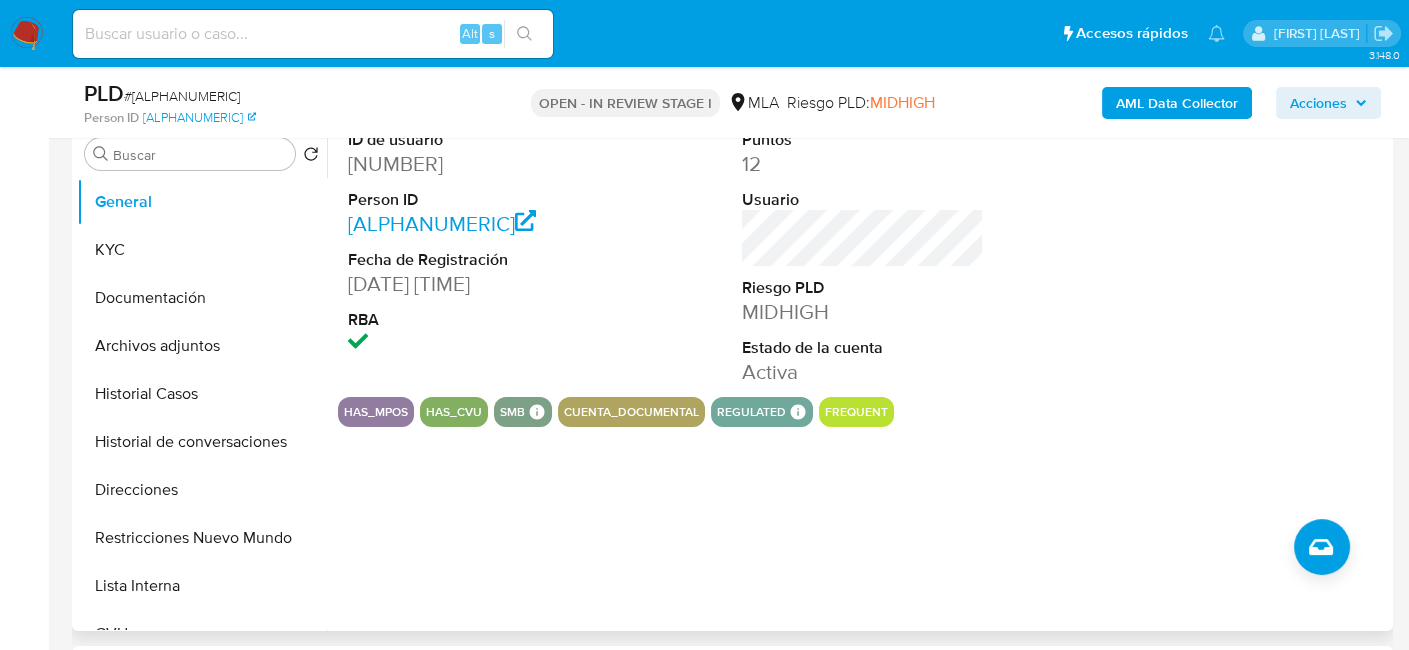 click on "[NUMBER]" at bounding box center (469, 164) 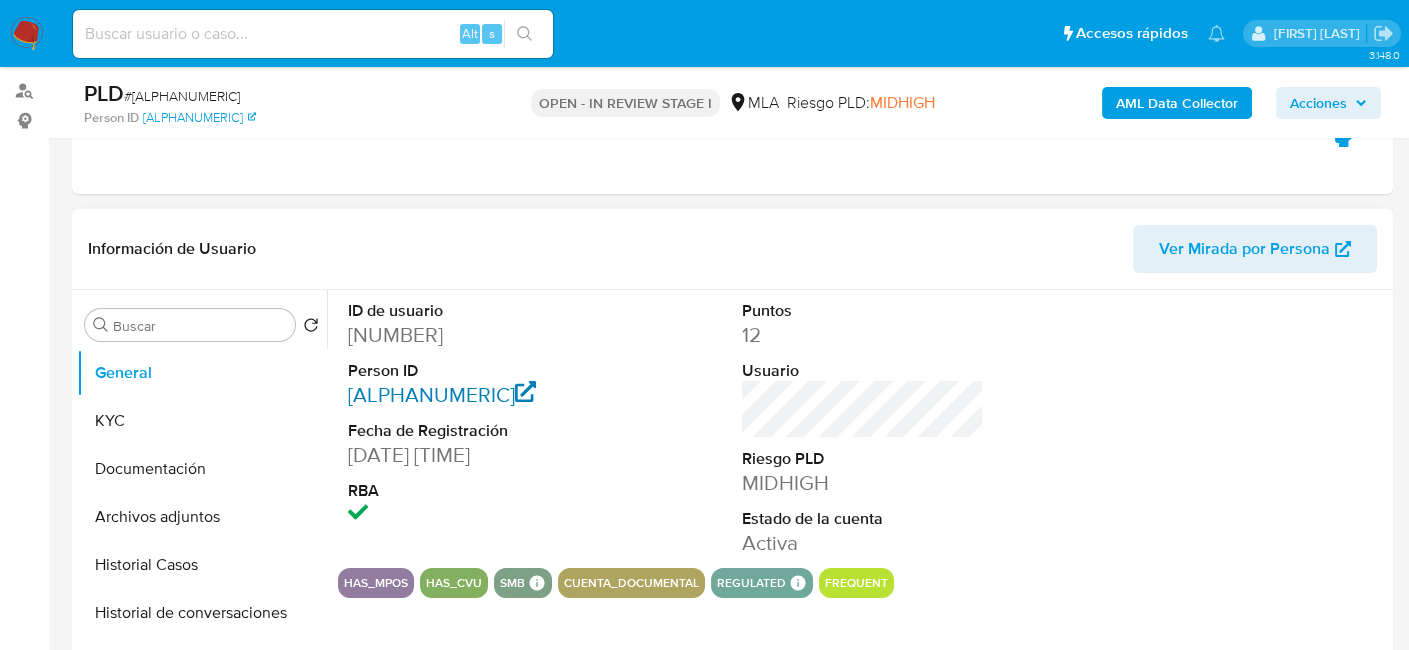 scroll, scrollTop: 200, scrollLeft: 0, axis: vertical 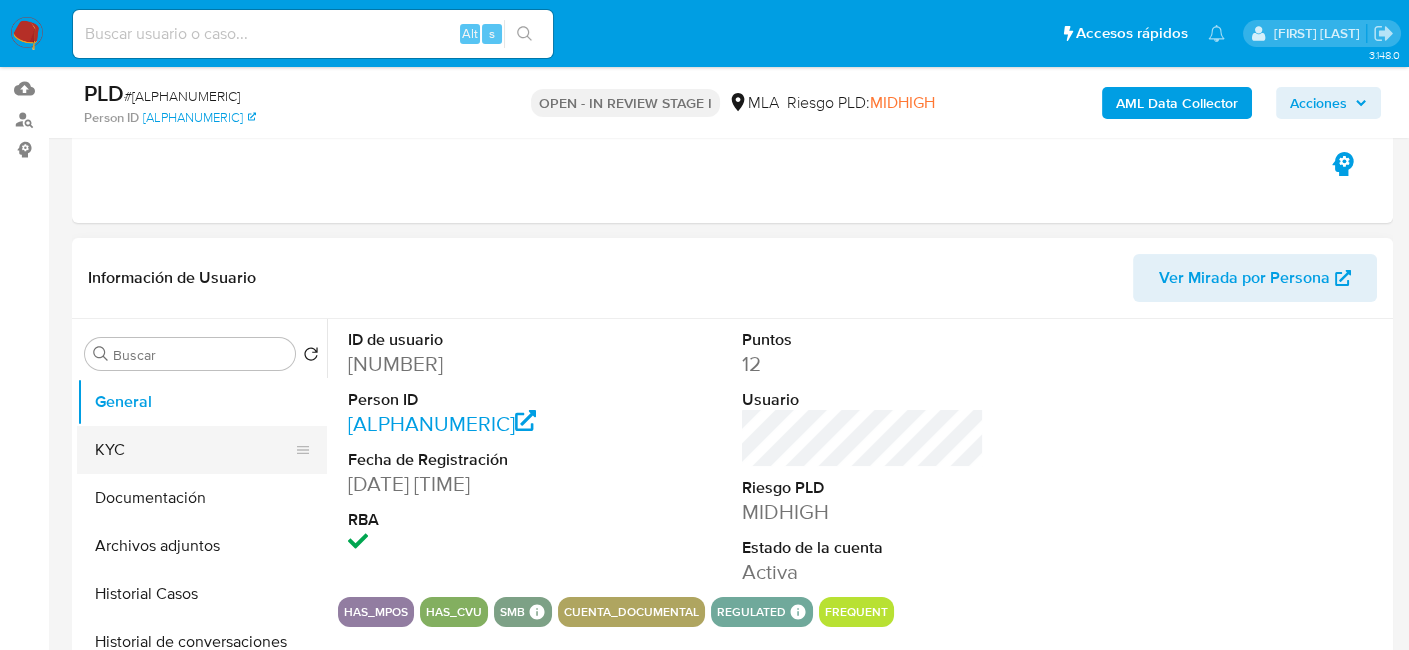 click on "KYC" at bounding box center [194, 450] 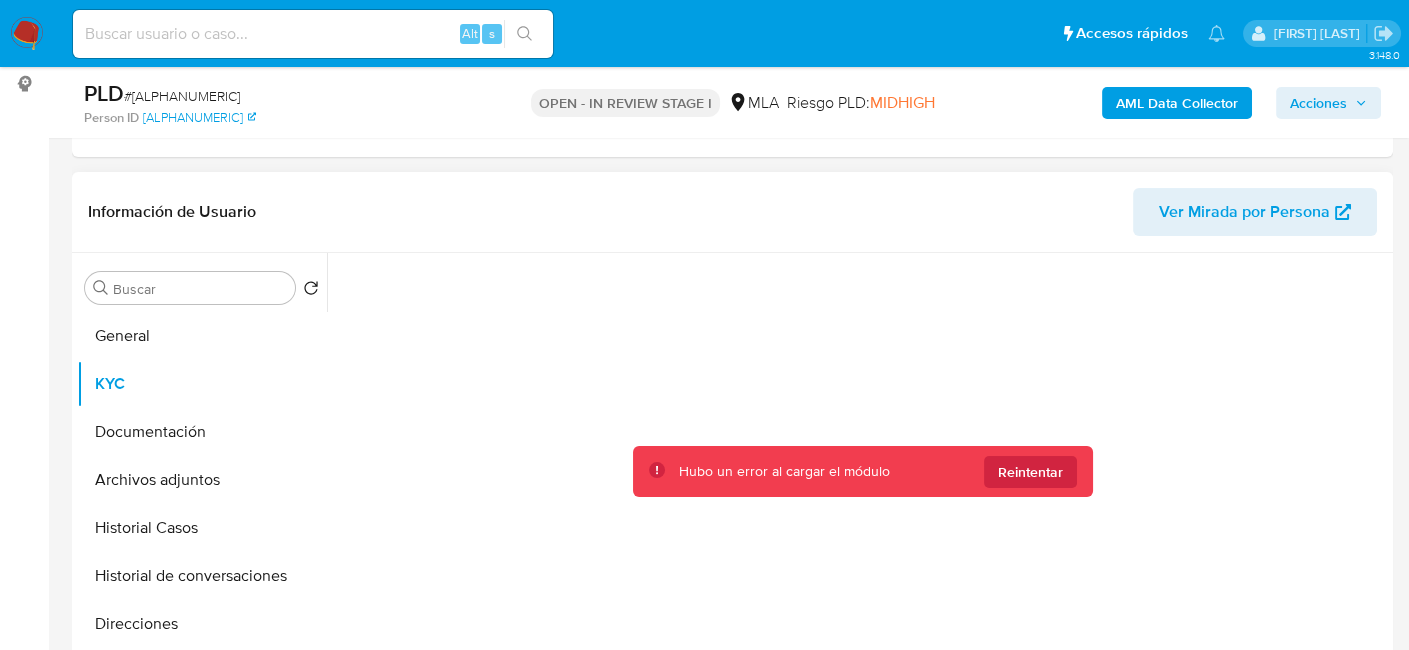 scroll, scrollTop: 300, scrollLeft: 0, axis: vertical 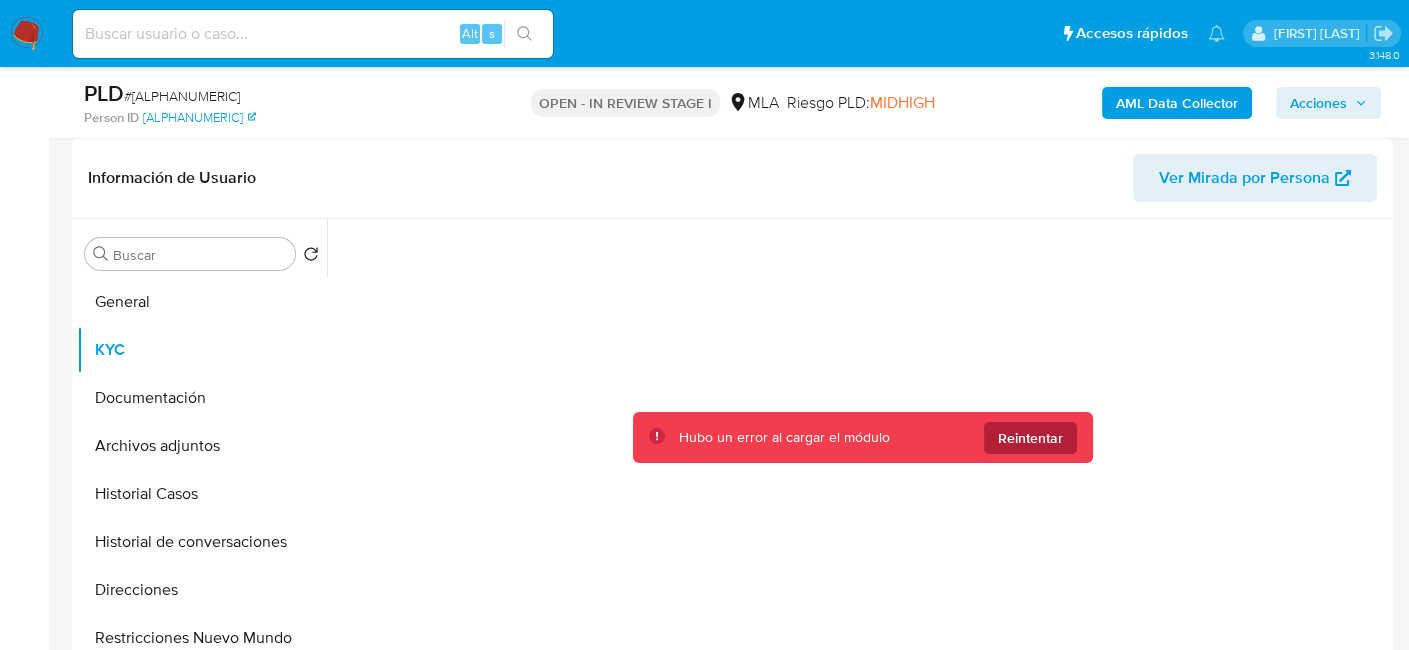 click on "Reintentar" at bounding box center [1030, 438] 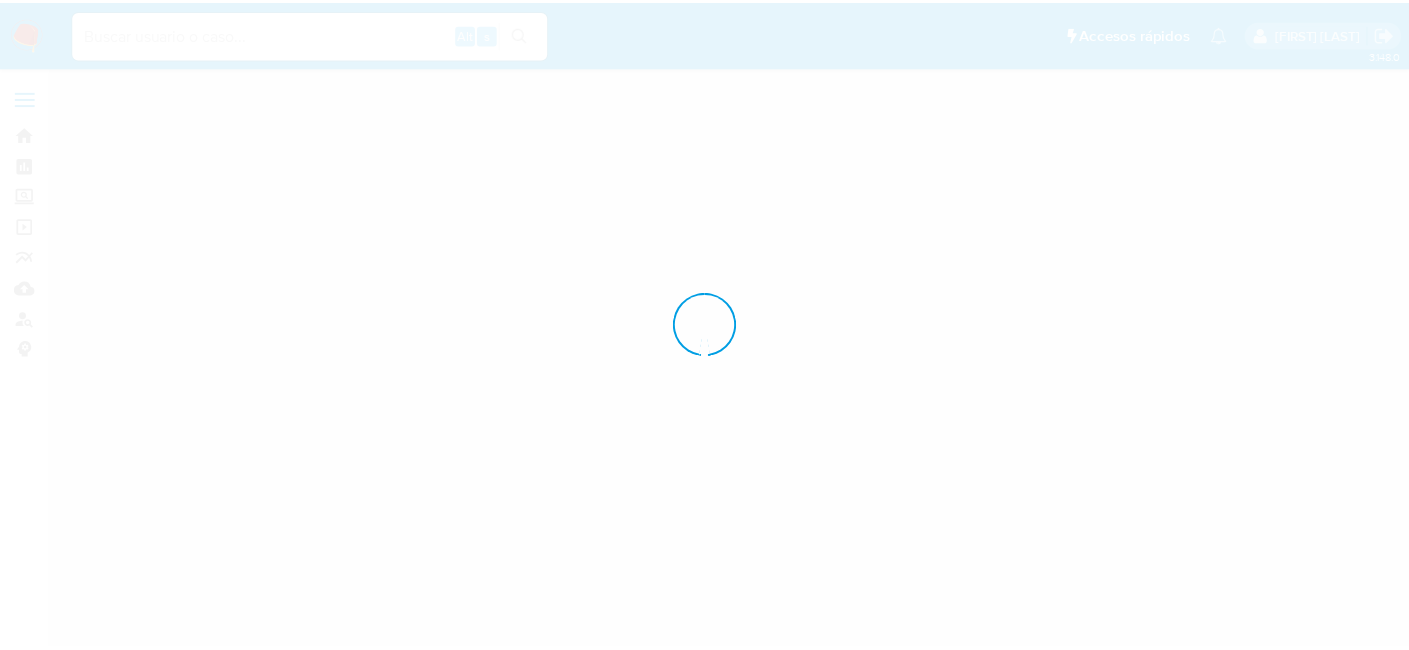 scroll, scrollTop: 0, scrollLeft: 0, axis: both 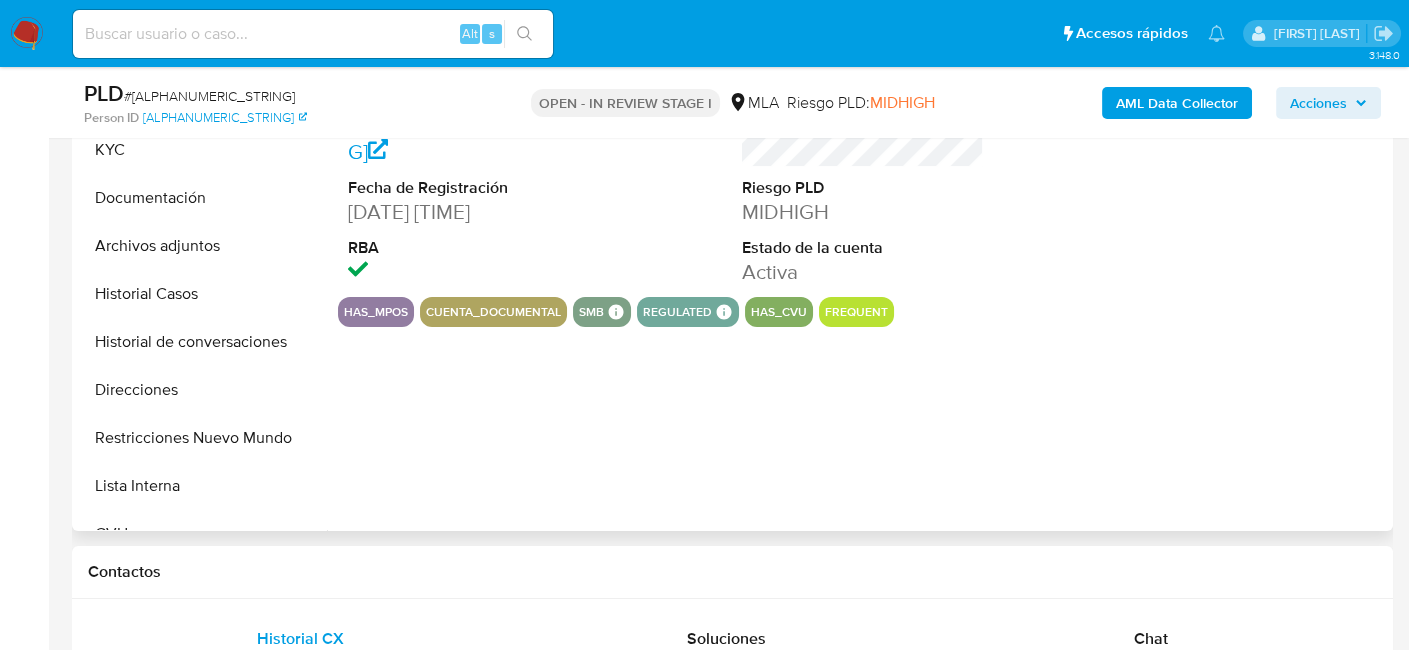 select on "10" 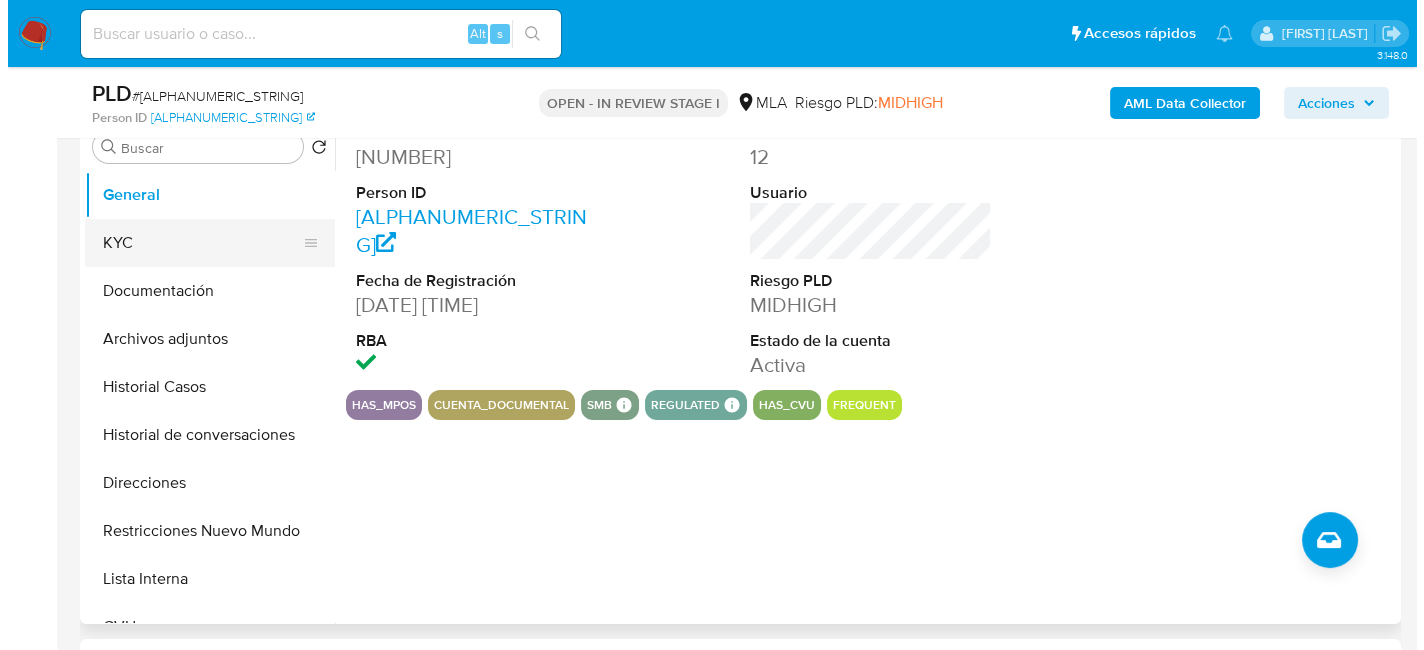 scroll, scrollTop: 400, scrollLeft: 0, axis: vertical 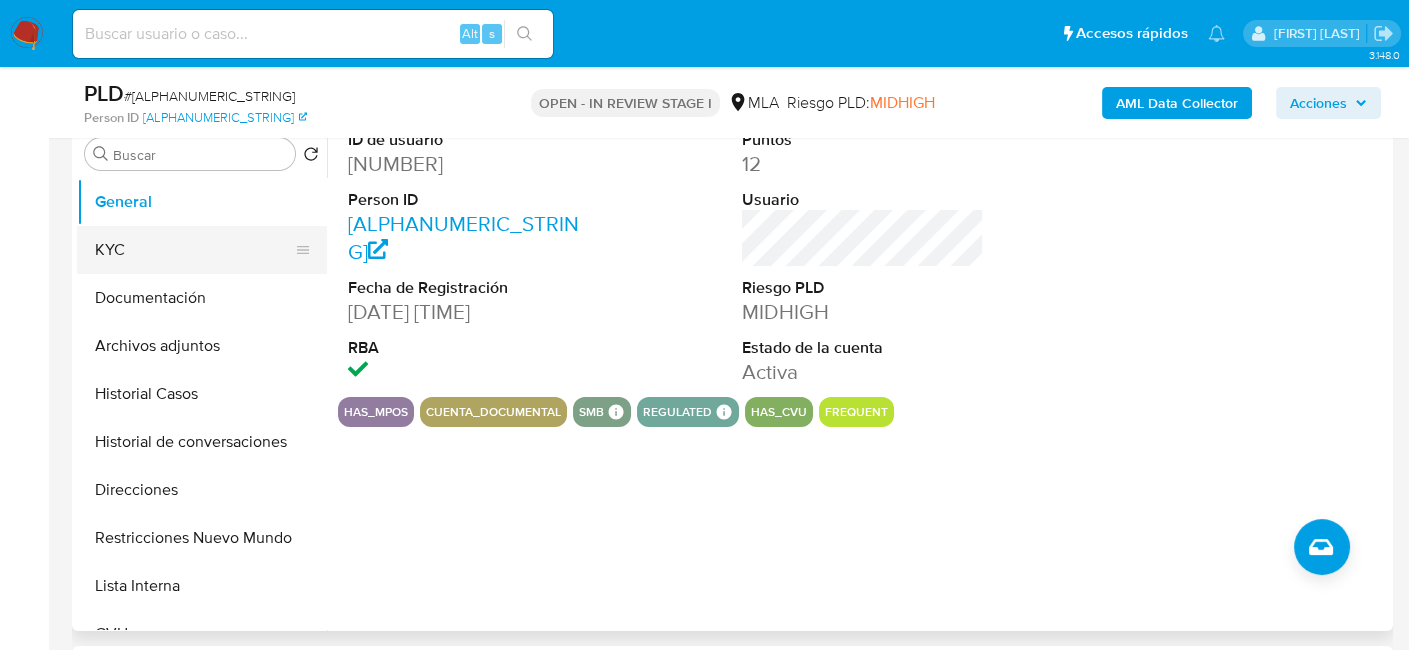 click on "KYC" at bounding box center (194, 250) 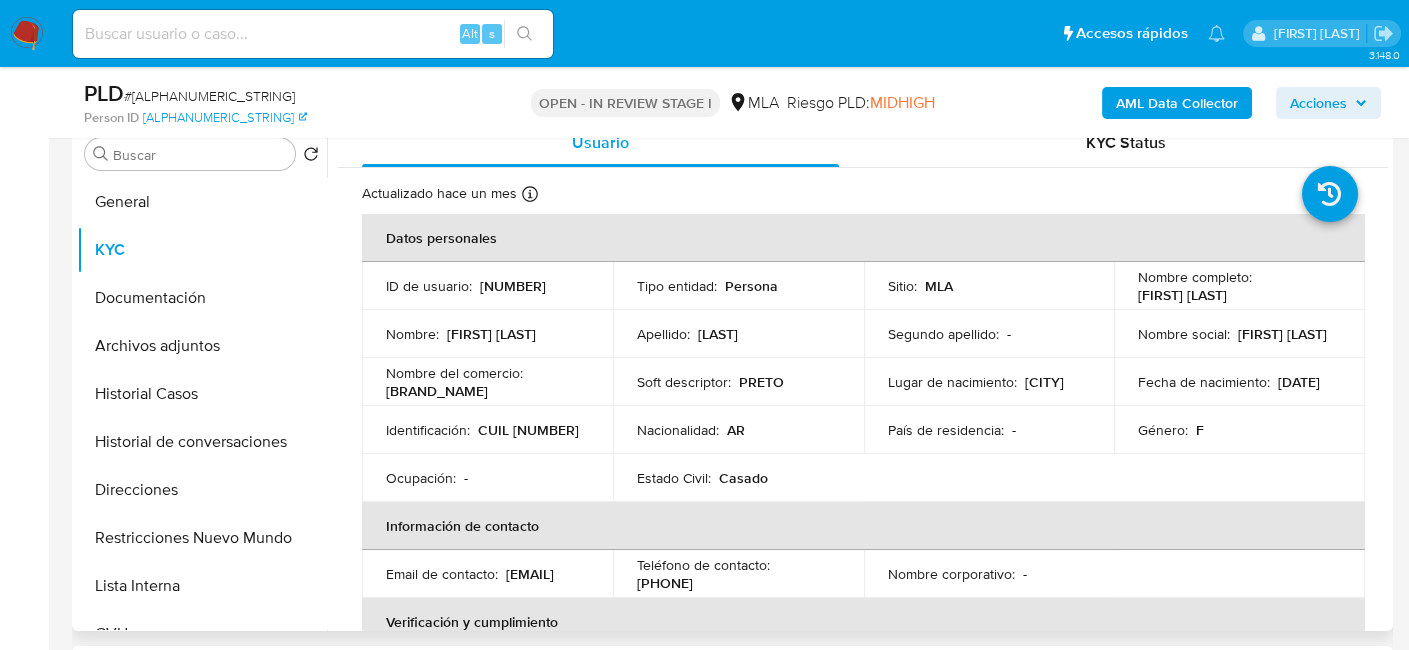 click on "CUIL [NUMBER]" at bounding box center [528, 430] 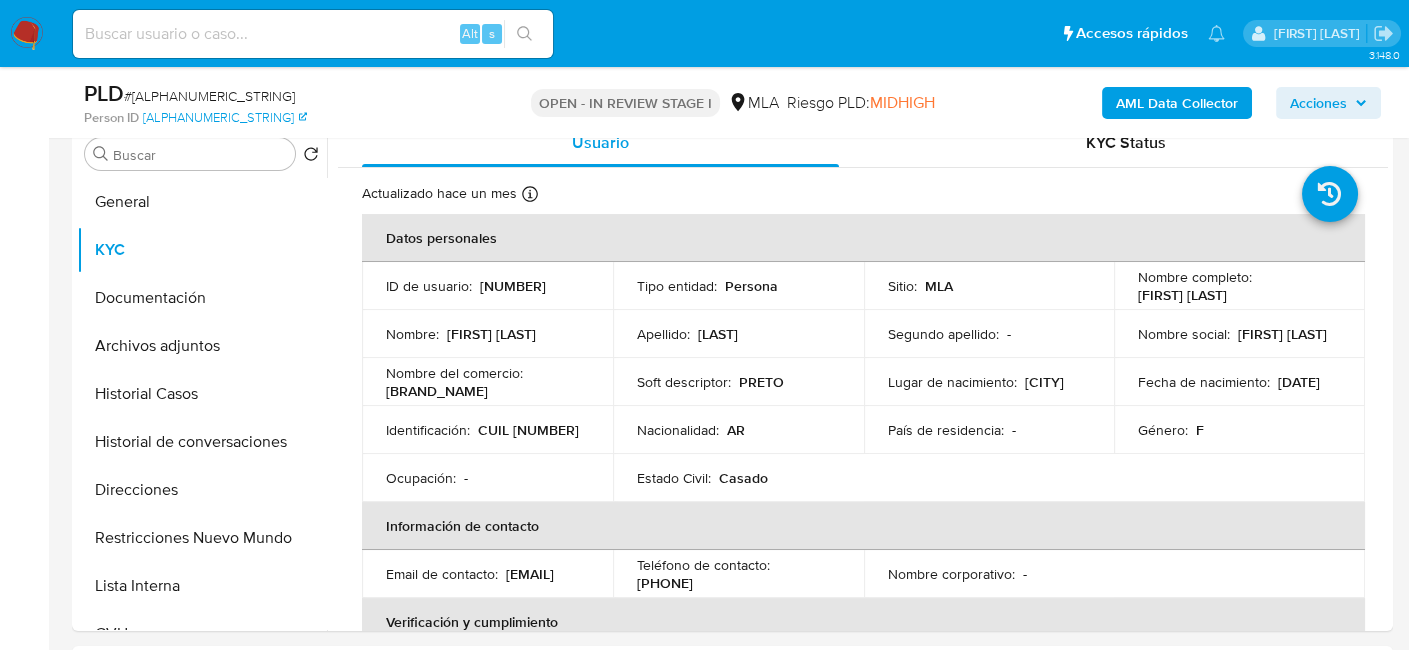 copy on "[NUMBER]" 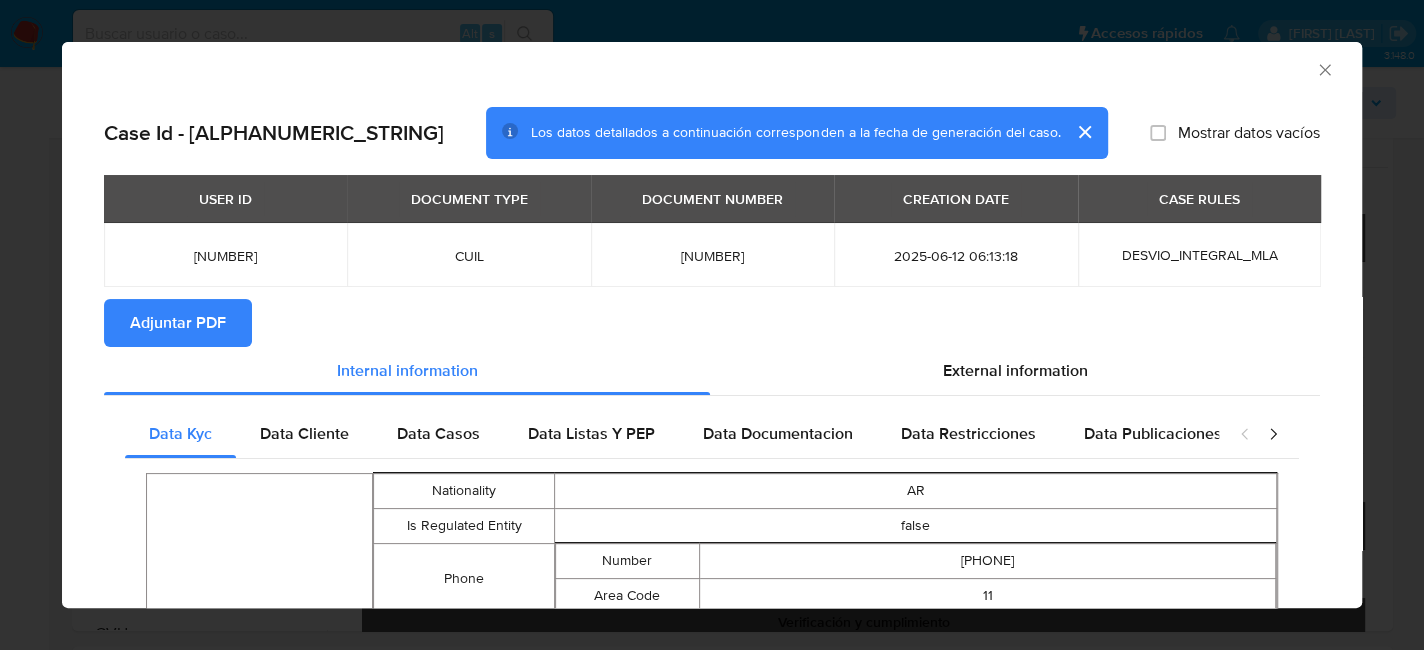 scroll, scrollTop: 96, scrollLeft: 0, axis: vertical 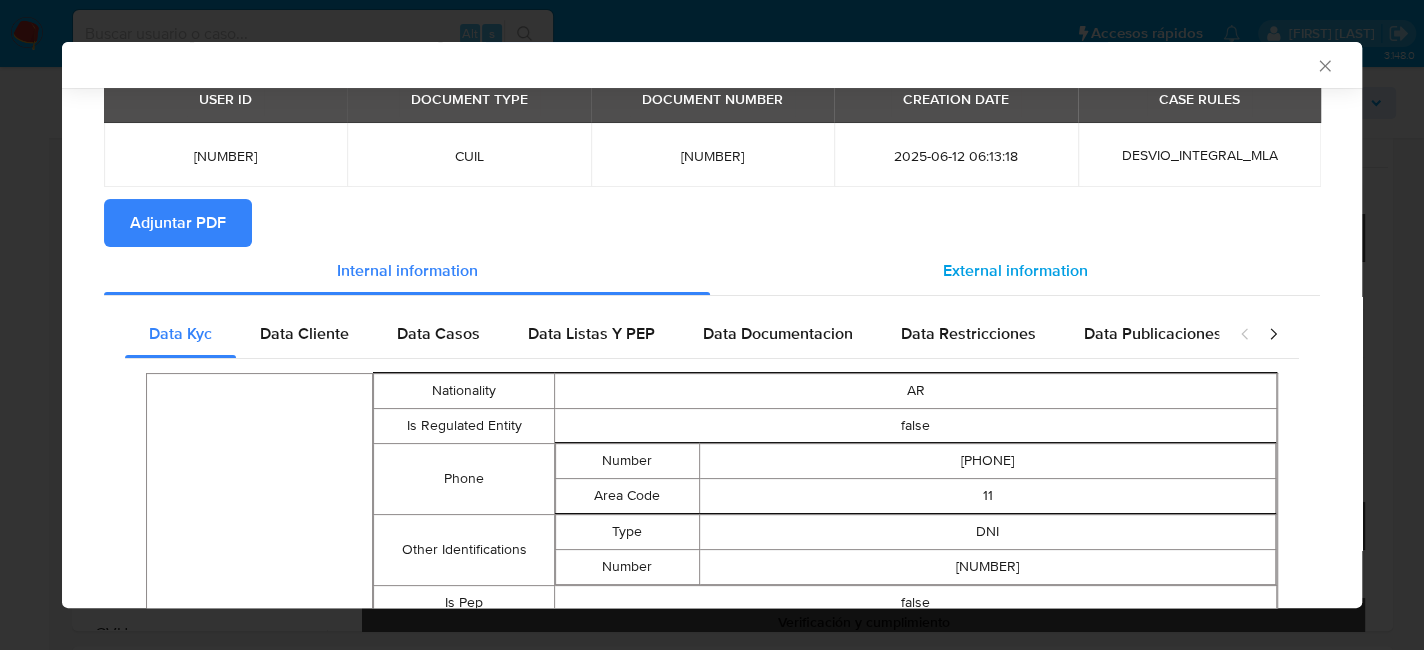 click on "External information" at bounding box center (1015, 271) 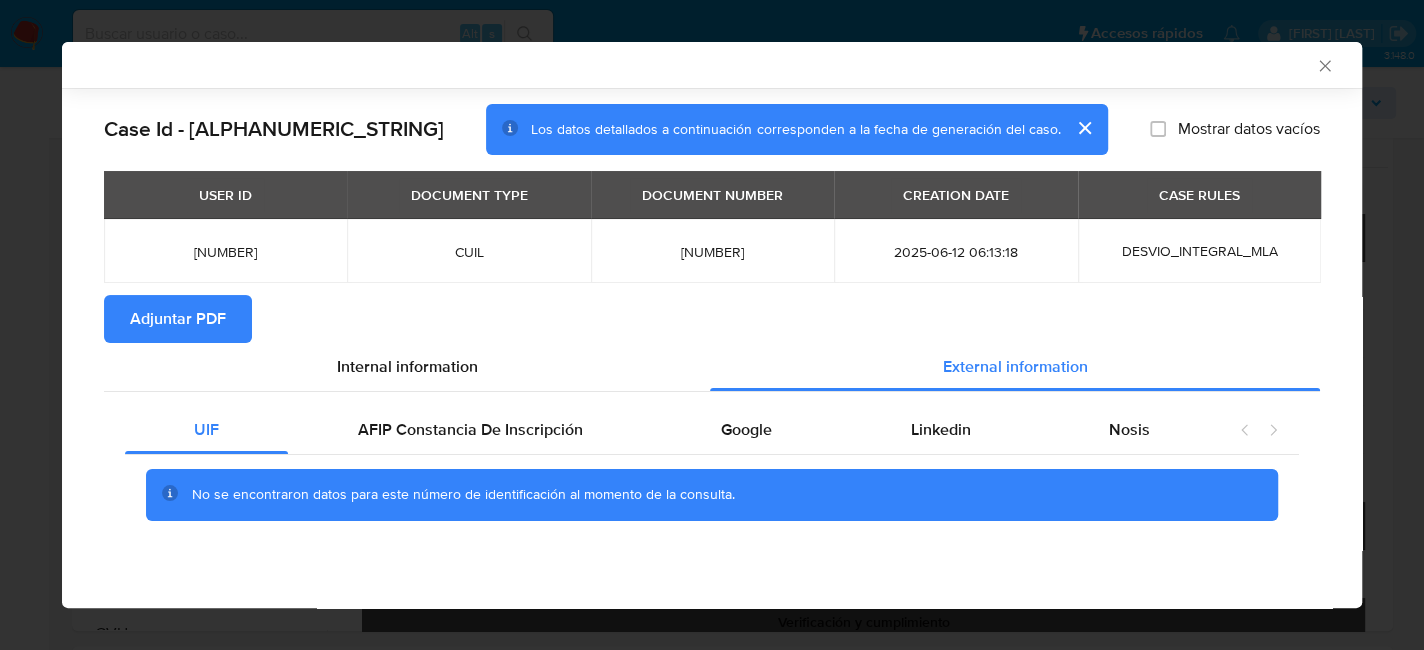 scroll, scrollTop: 0, scrollLeft: 0, axis: both 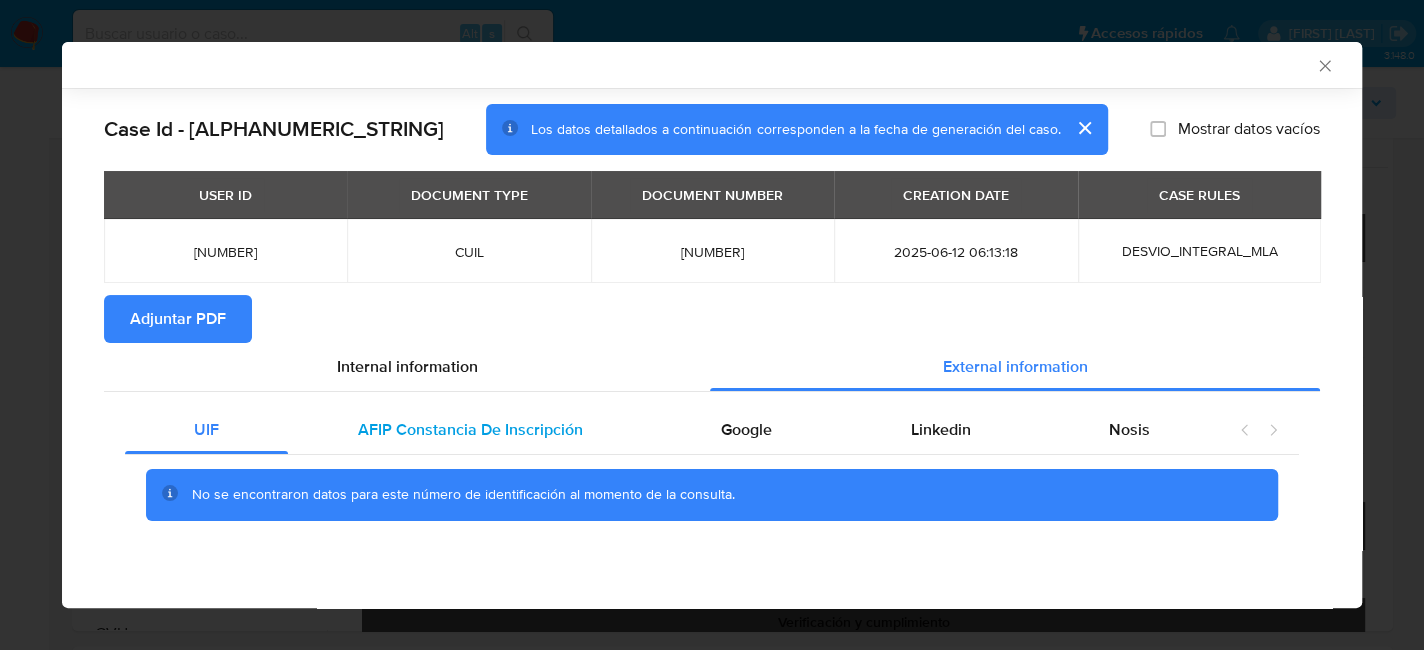 click on "AFIP Constancia De Inscripción" at bounding box center [470, 429] 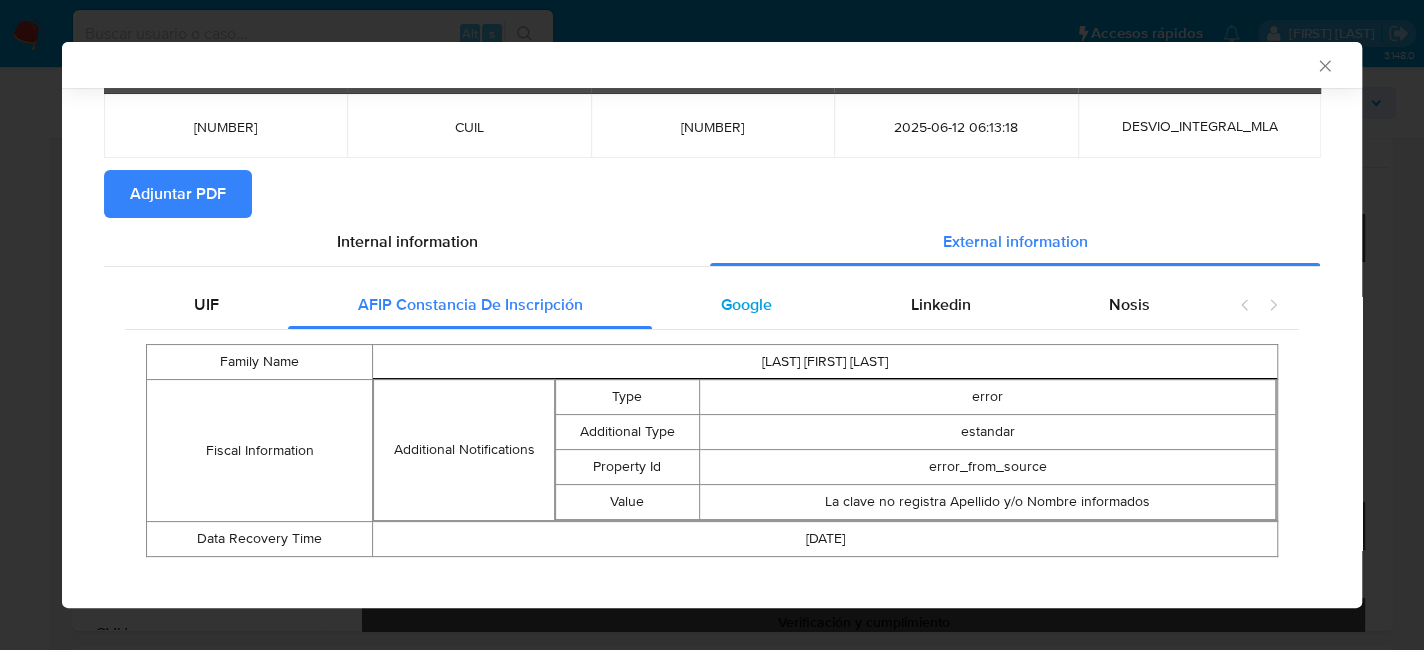 scroll, scrollTop: 144, scrollLeft: 0, axis: vertical 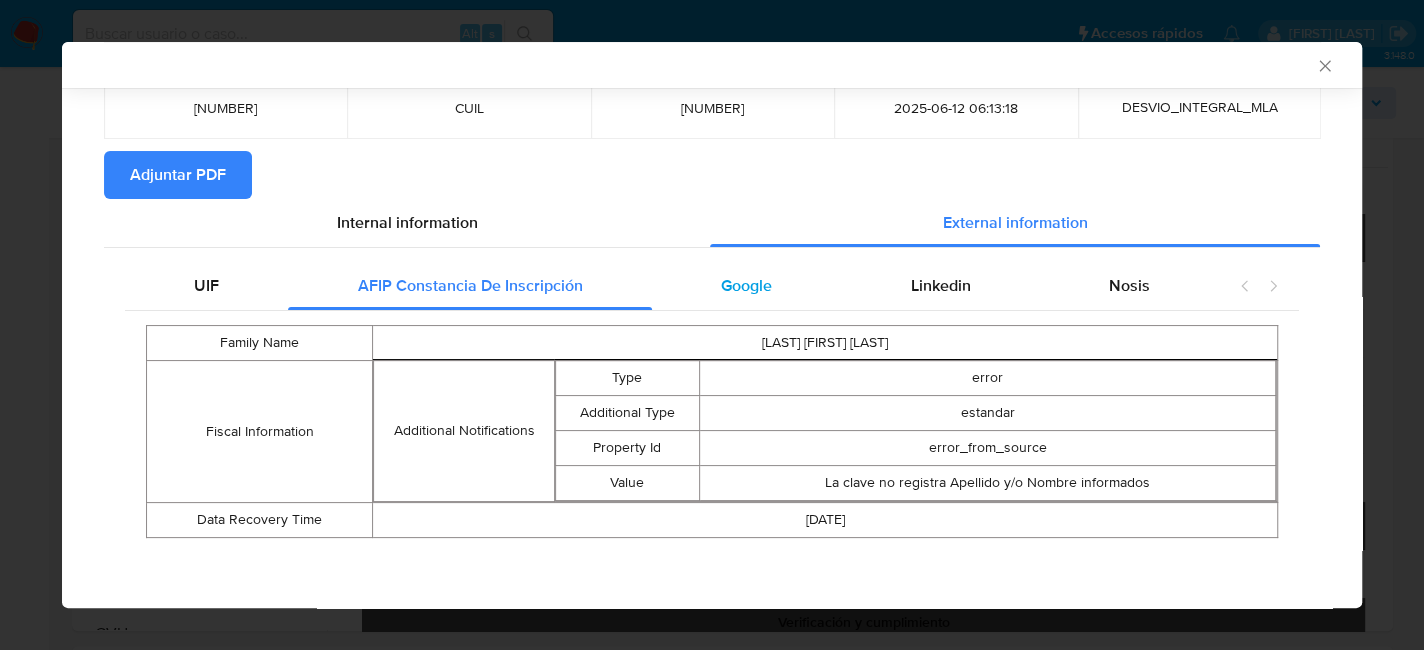 click on "Google" at bounding box center [746, 286] 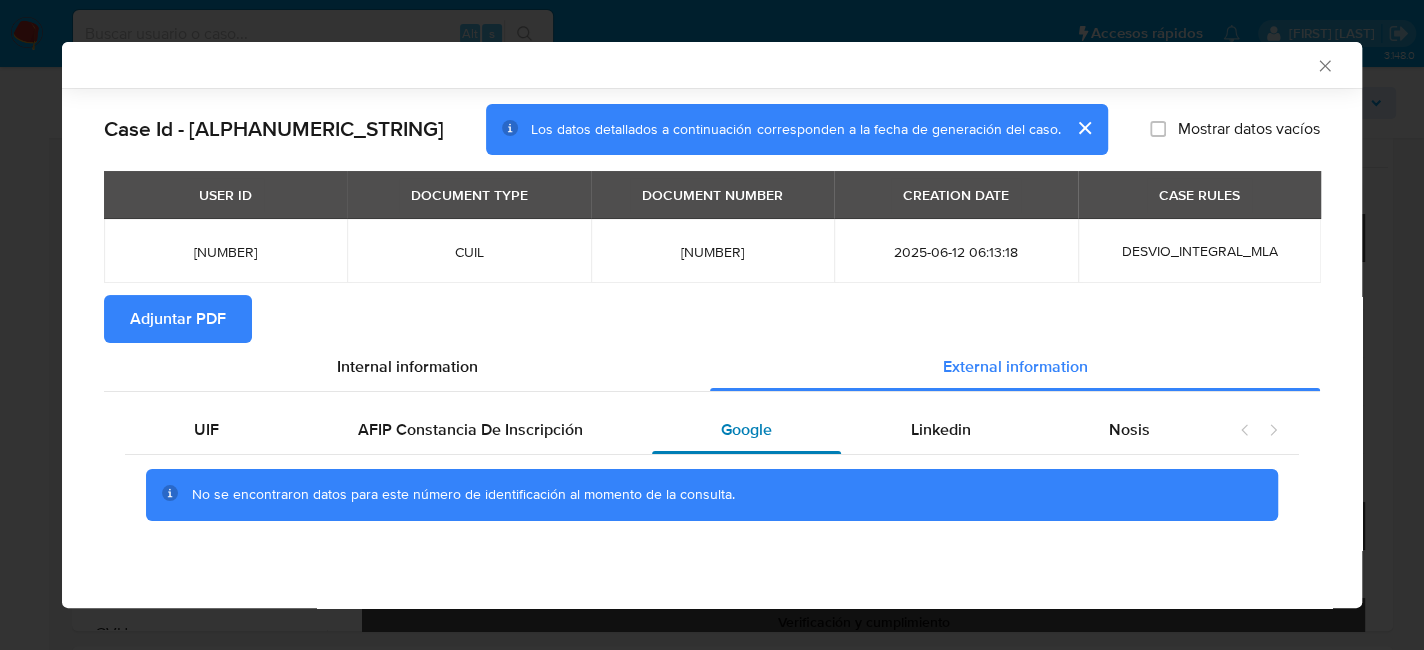 scroll, scrollTop: 0, scrollLeft: 0, axis: both 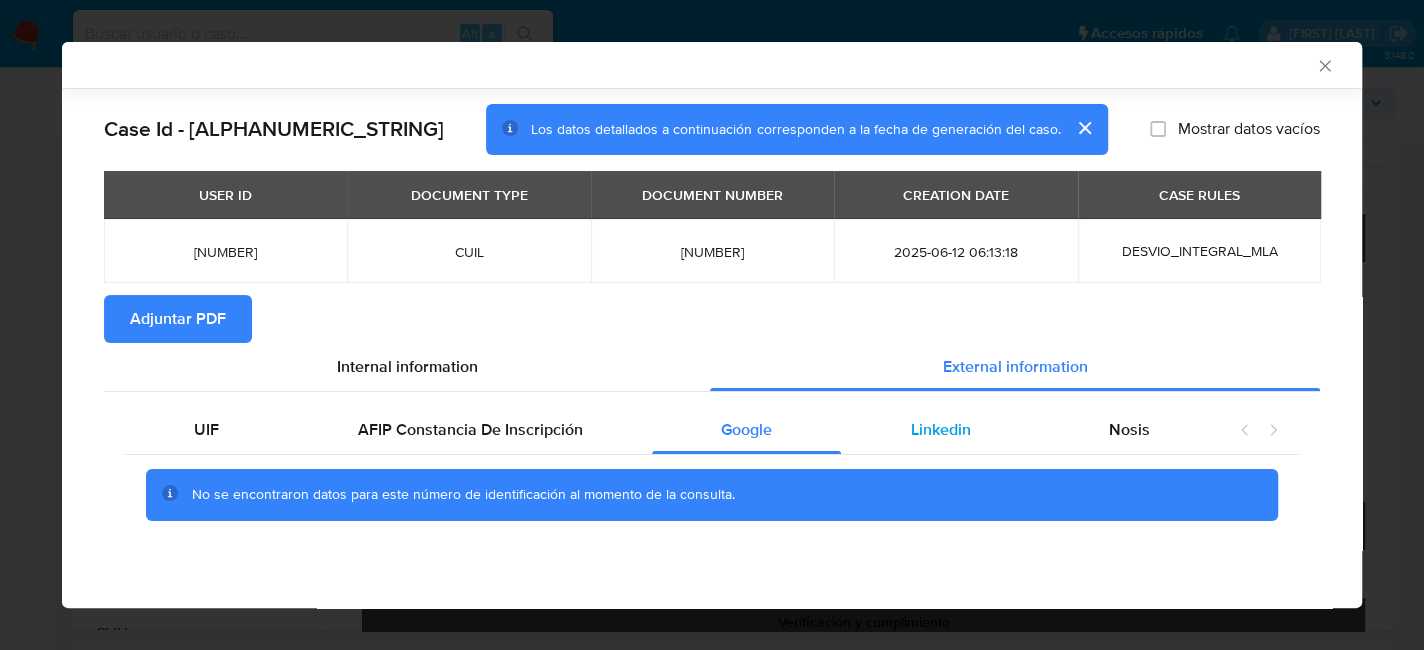 click on "Linkedin" at bounding box center [940, 429] 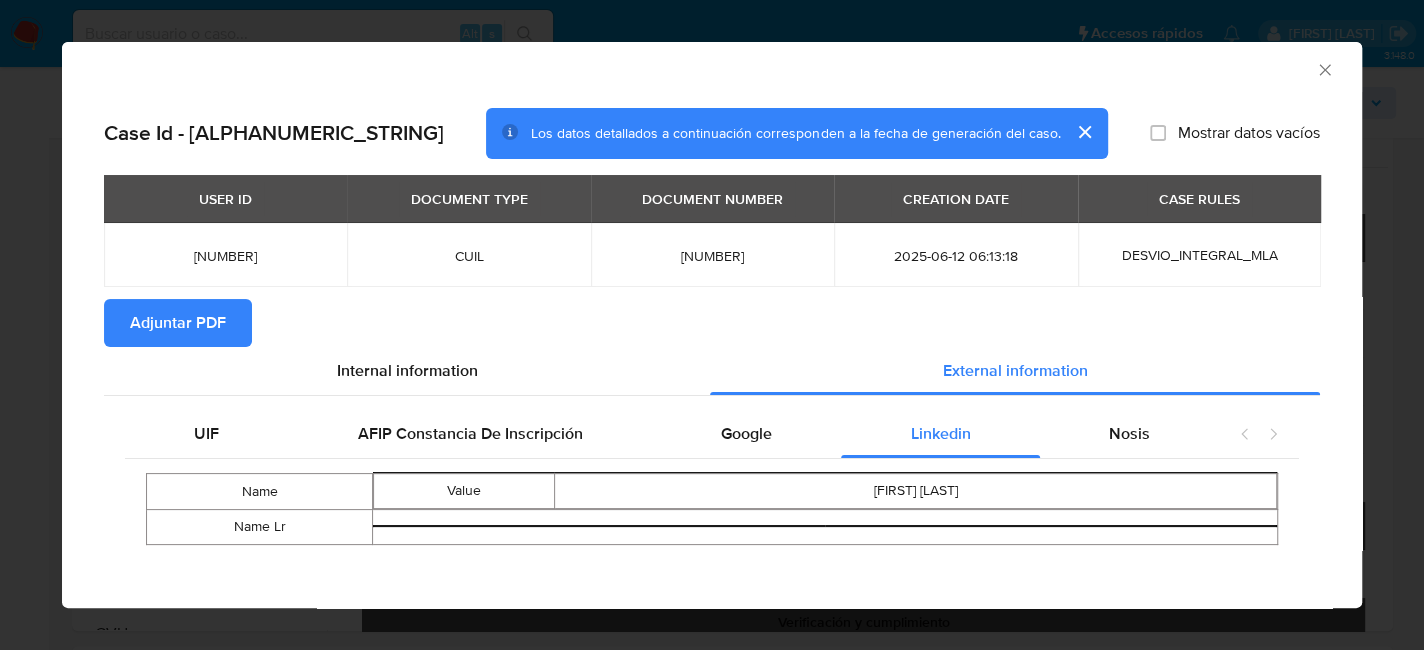 scroll, scrollTop: 2, scrollLeft: 0, axis: vertical 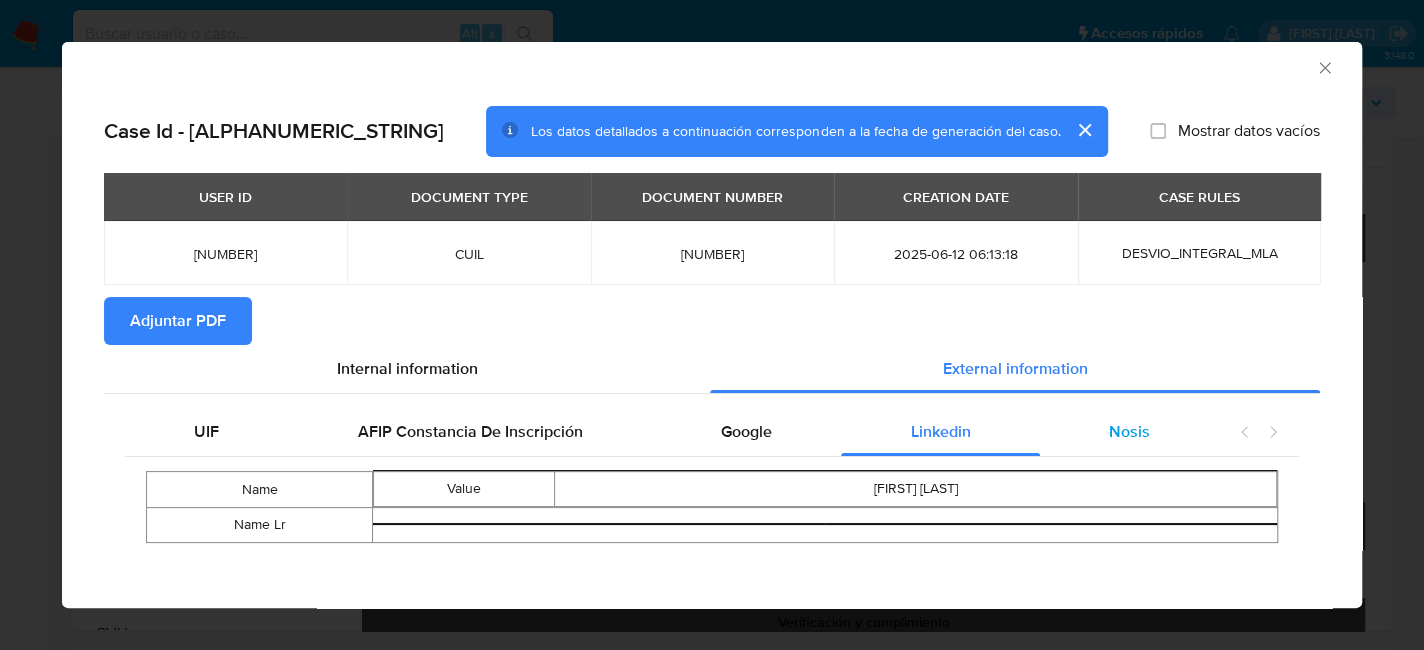 click on "Nosis" at bounding box center (1129, 431) 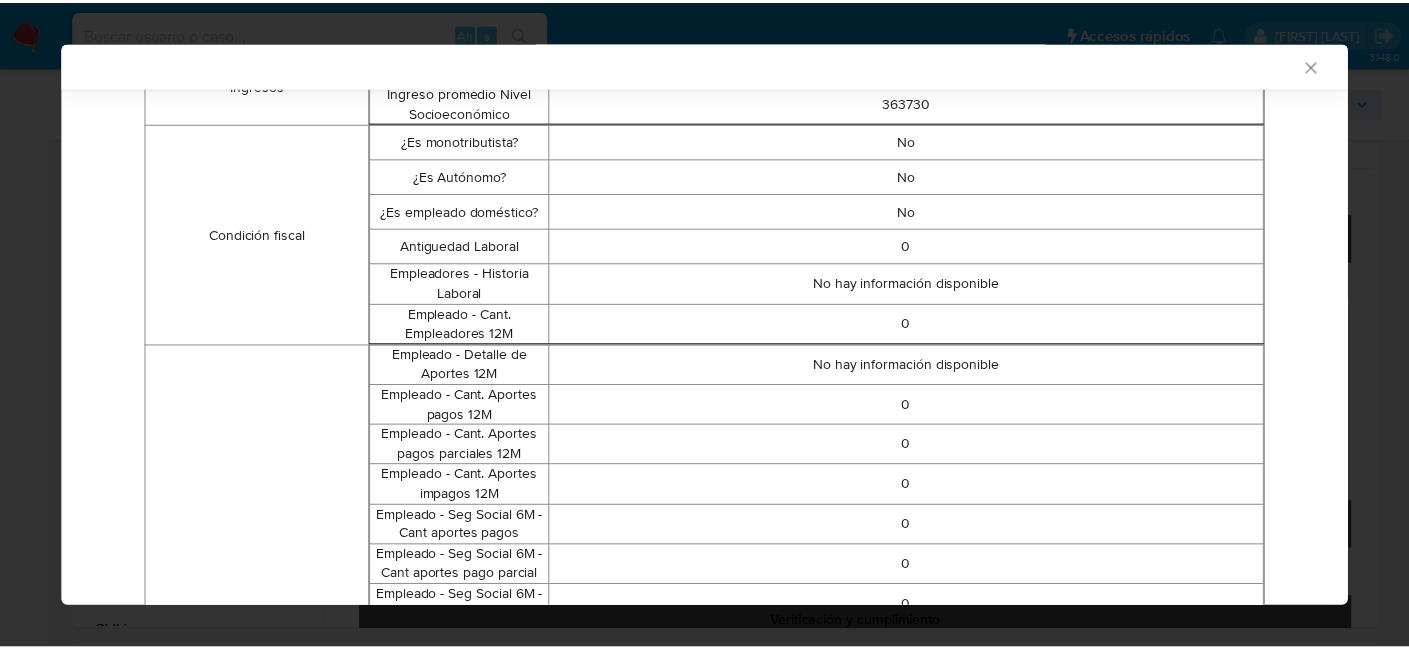 scroll, scrollTop: 0, scrollLeft: 0, axis: both 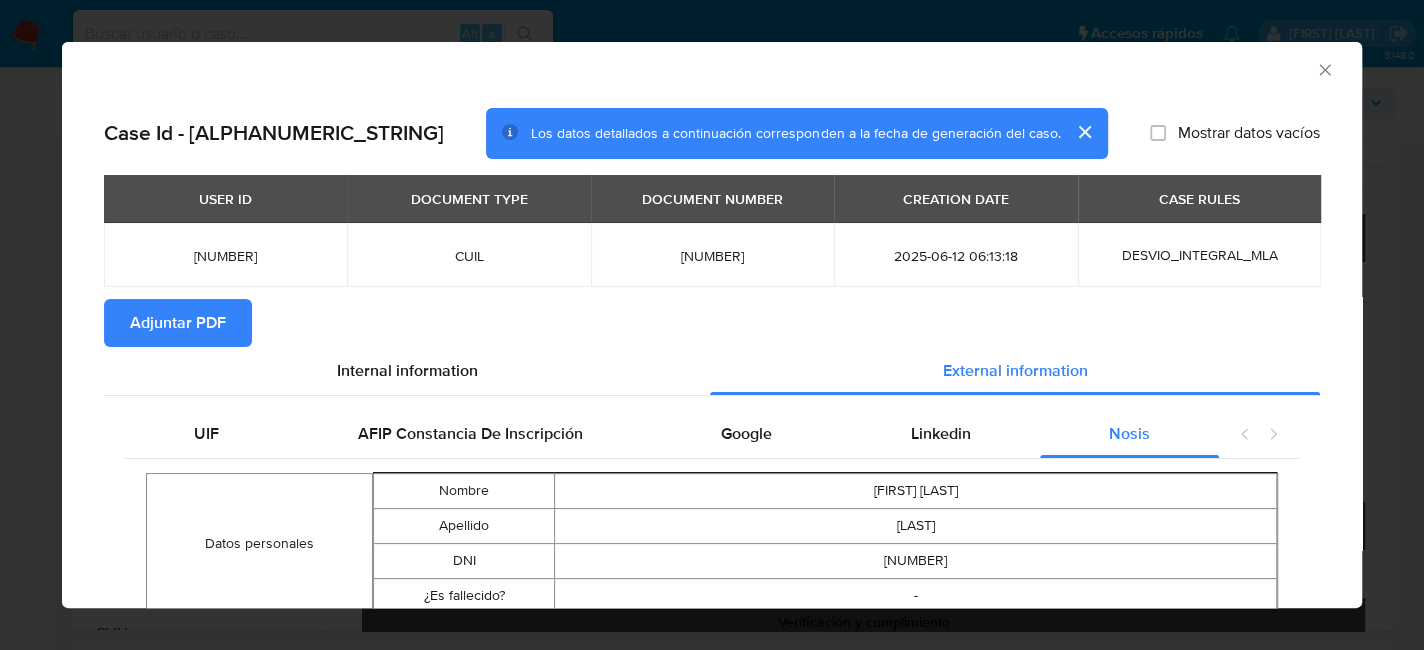 click on "Adjuntar PDF" at bounding box center [178, 323] 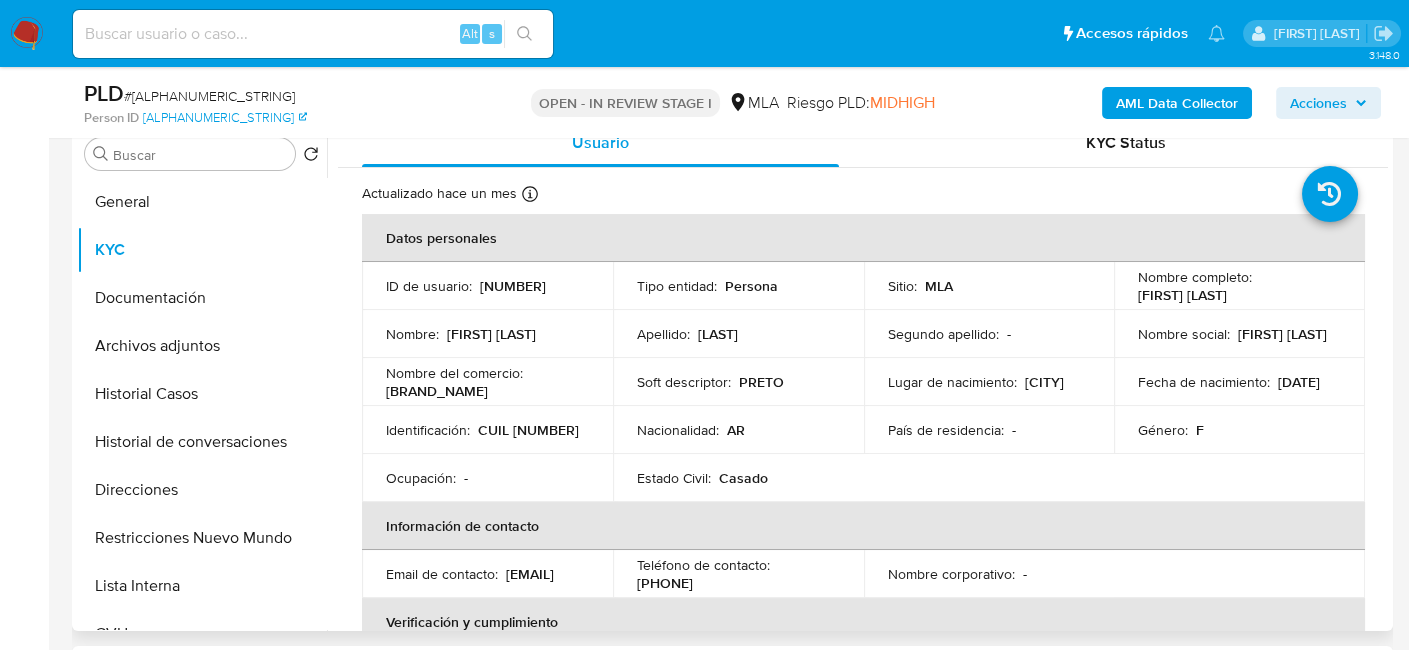click on "CUIL [NUMBER]" at bounding box center [528, 430] 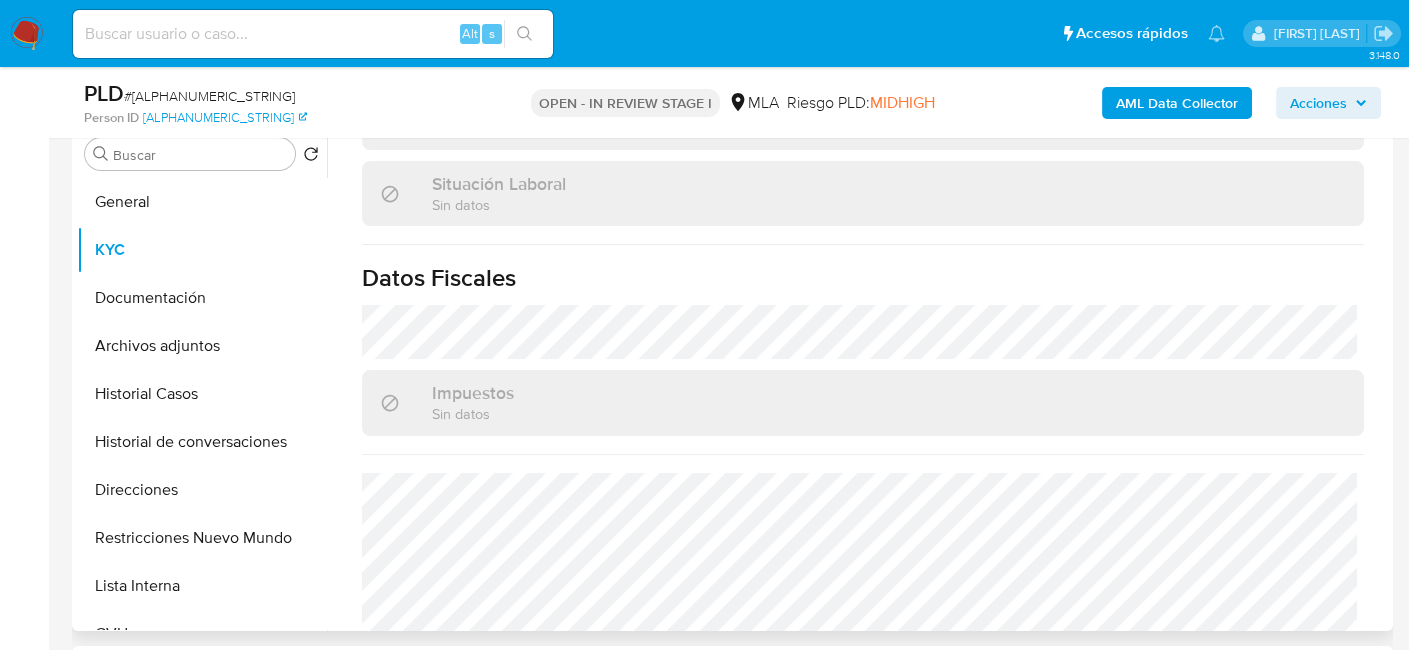 scroll, scrollTop: 1051, scrollLeft: 0, axis: vertical 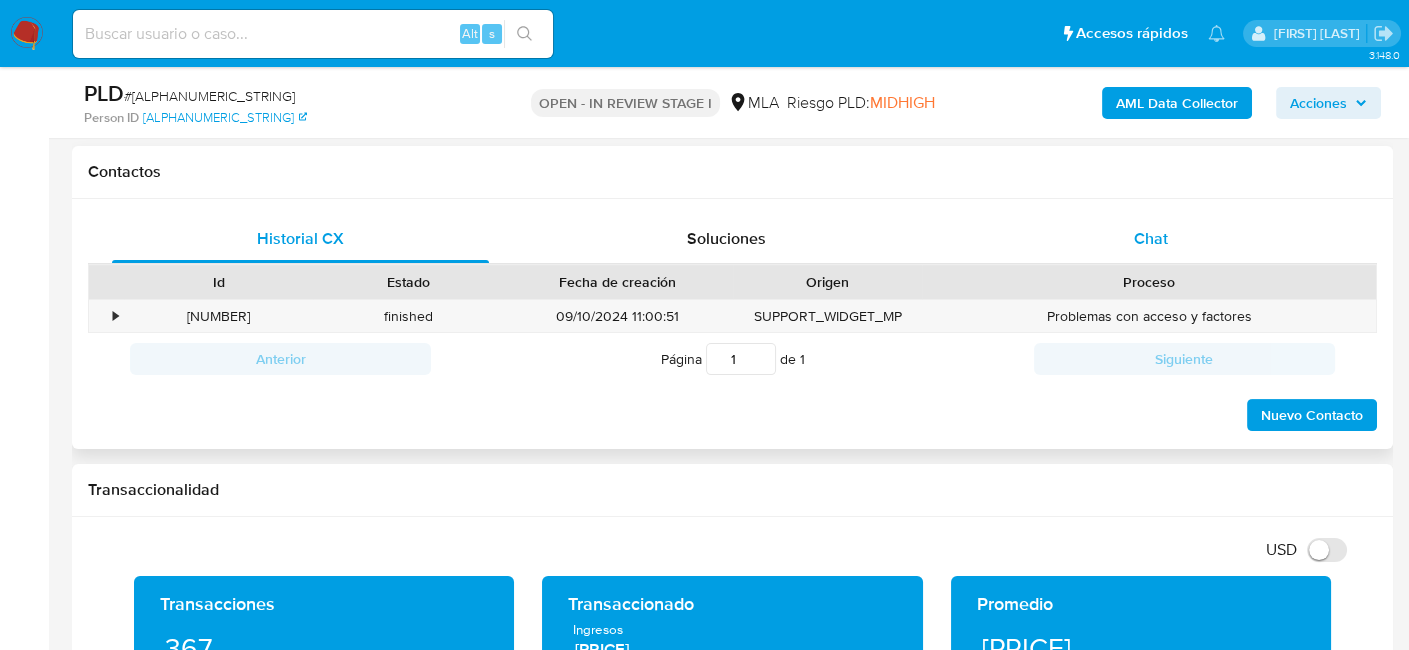 click on "Chat" at bounding box center (1151, 239) 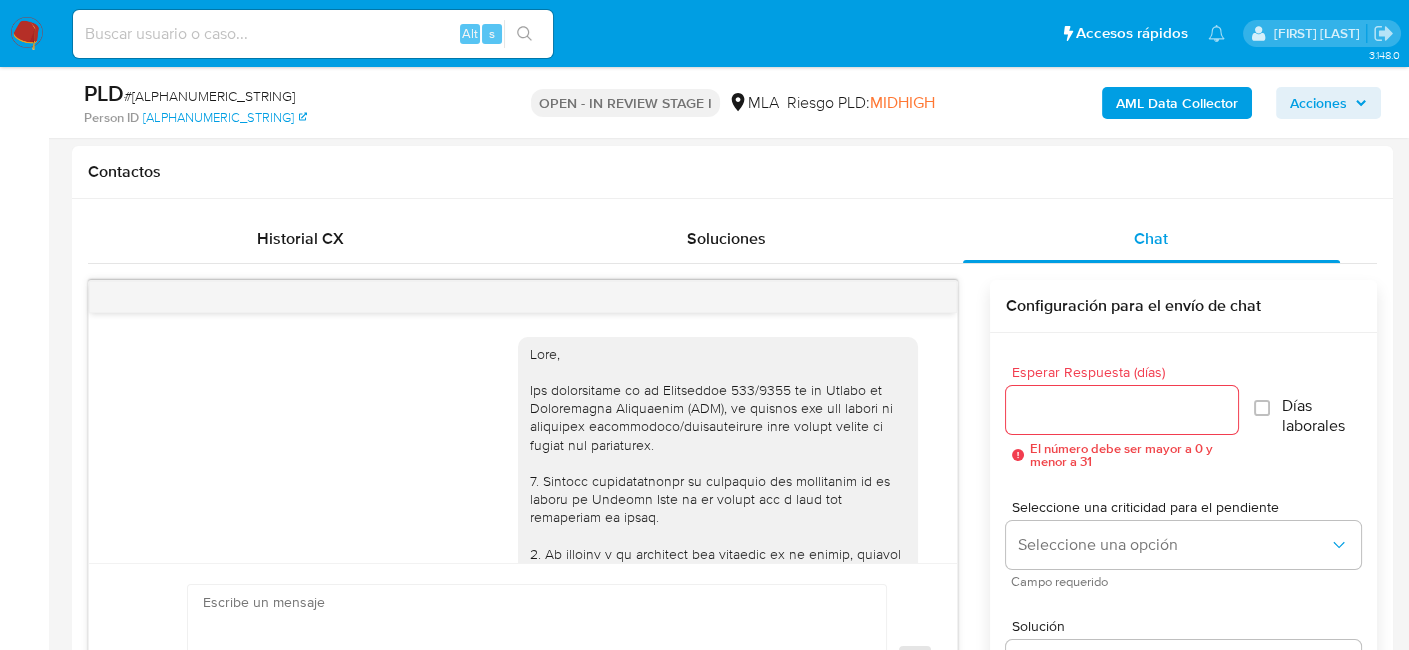 scroll, scrollTop: 1324, scrollLeft: 0, axis: vertical 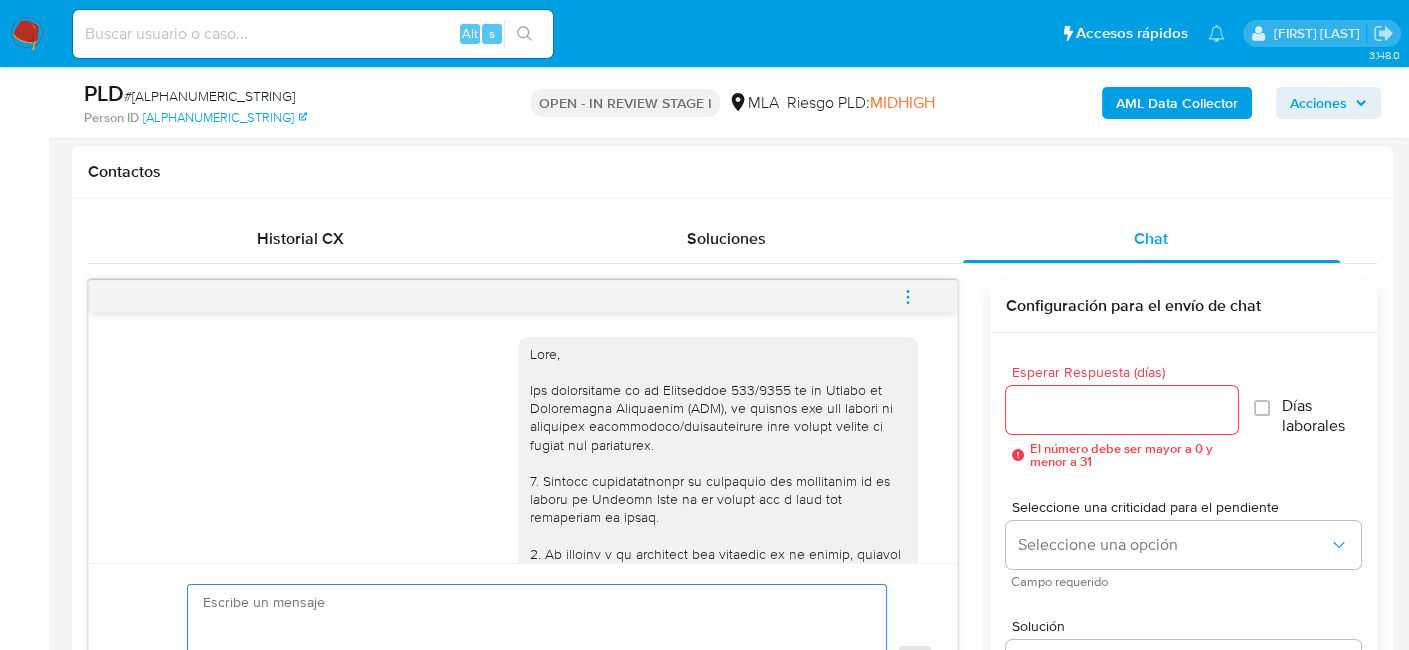 click at bounding box center [532, 662] 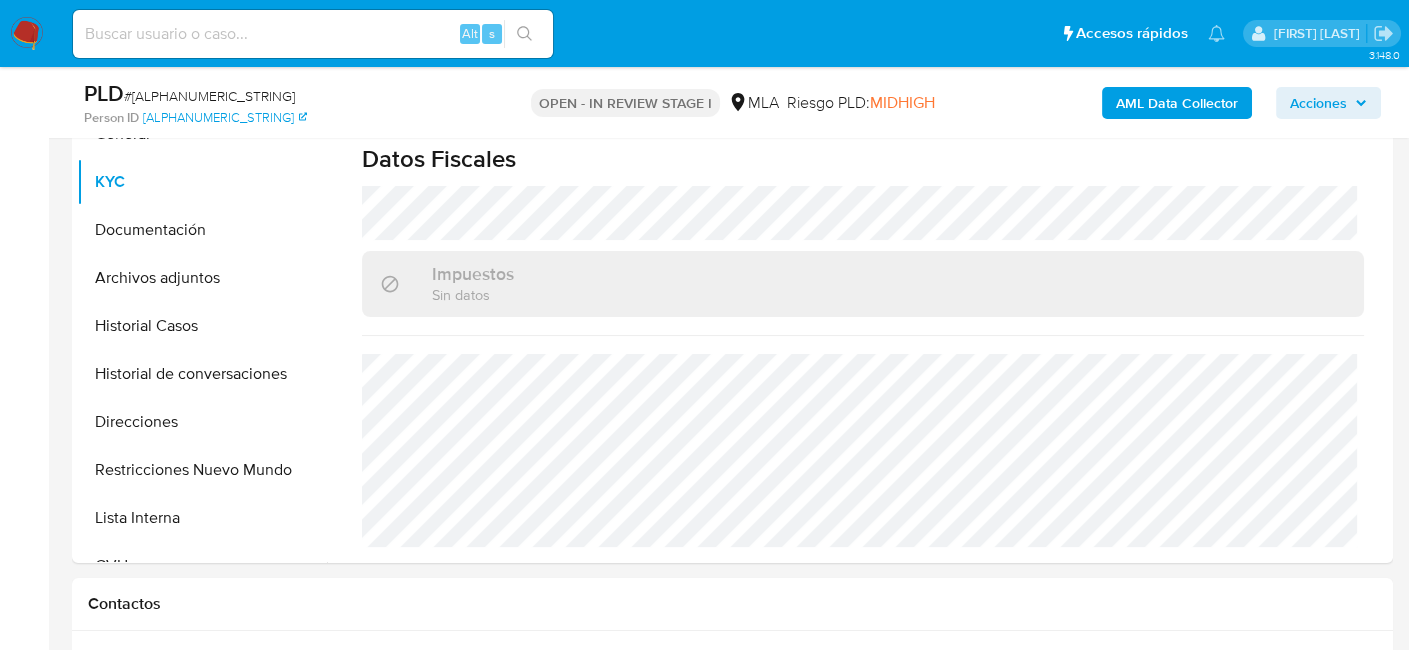 scroll, scrollTop: 300, scrollLeft: 0, axis: vertical 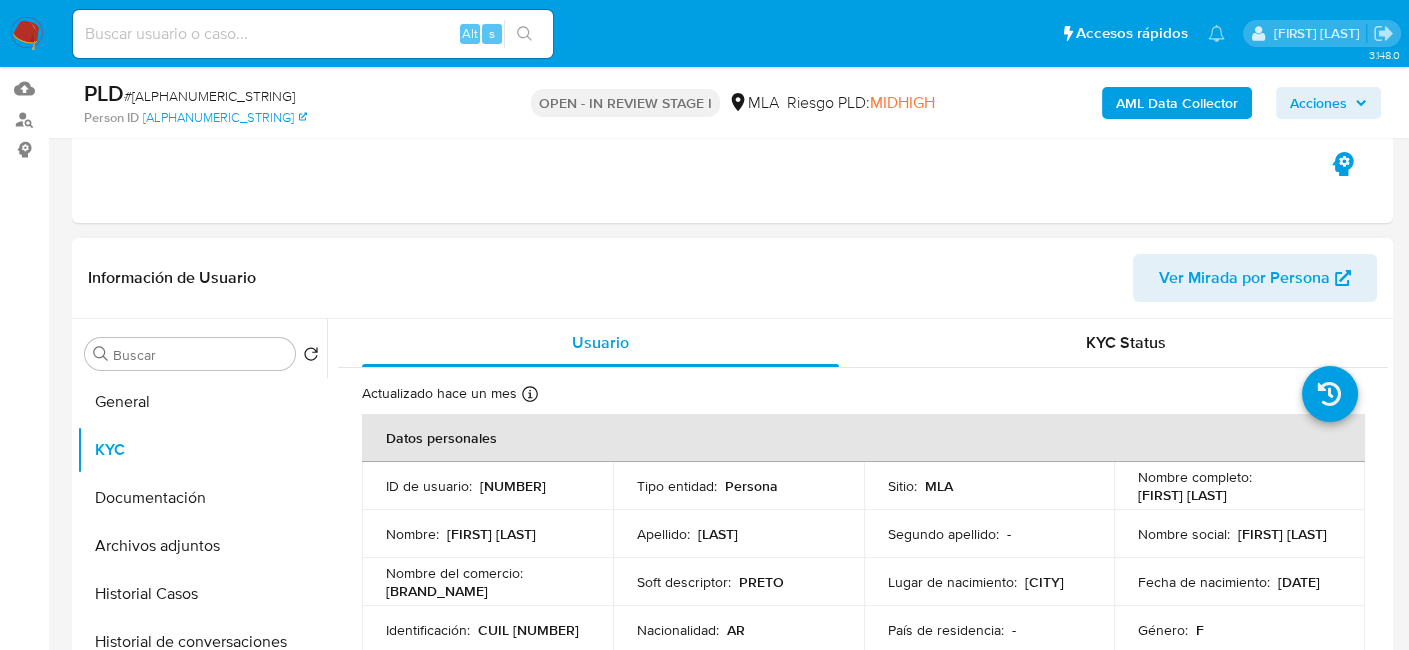 drag, startPoint x: 1137, startPoint y: 493, endPoint x: 1322, endPoint y: 507, distance: 185.52898 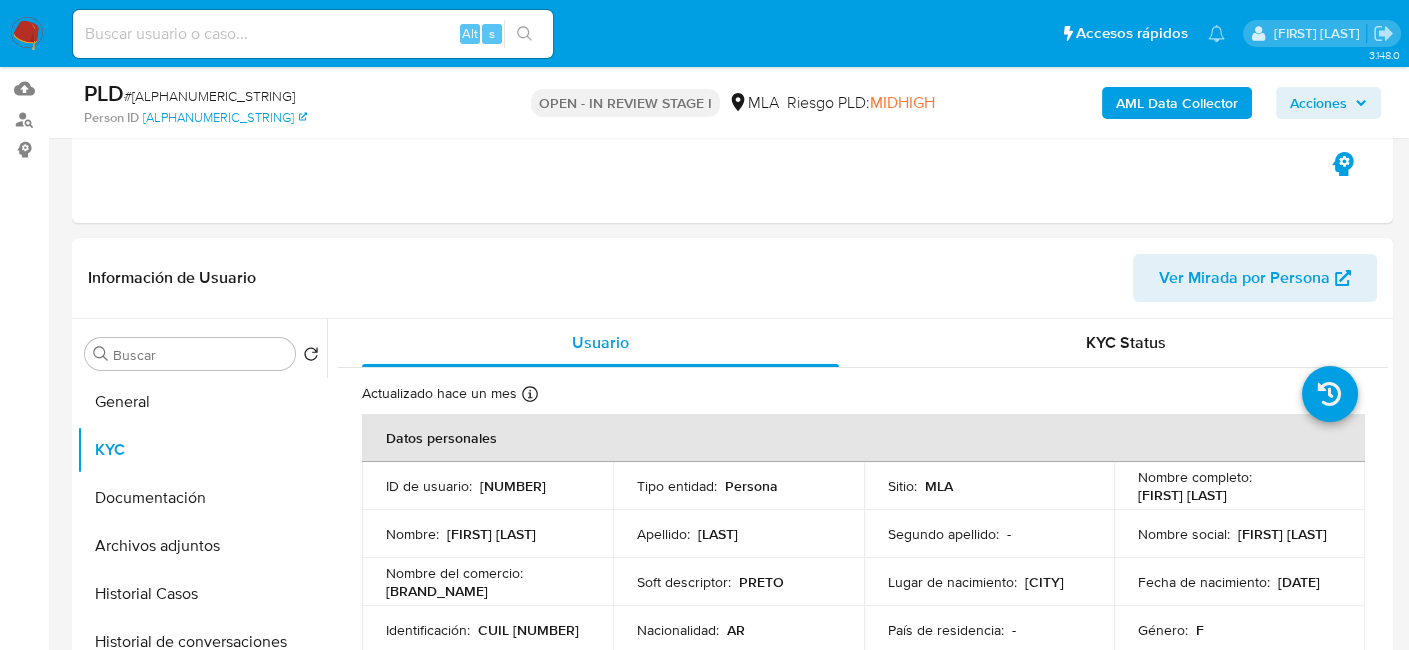 copy on "[FIRST] [LAST]" 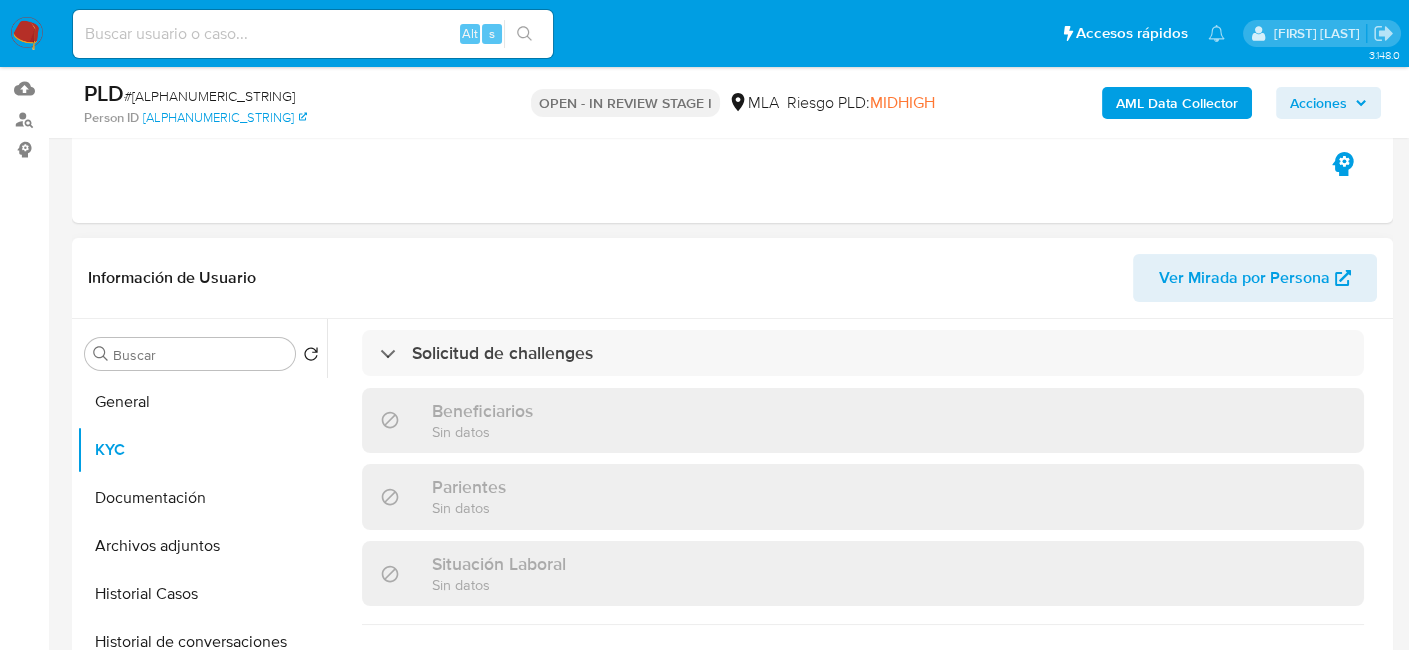 scroll, scrollTop: 1051, scrollLeft: 0, axis: vertical 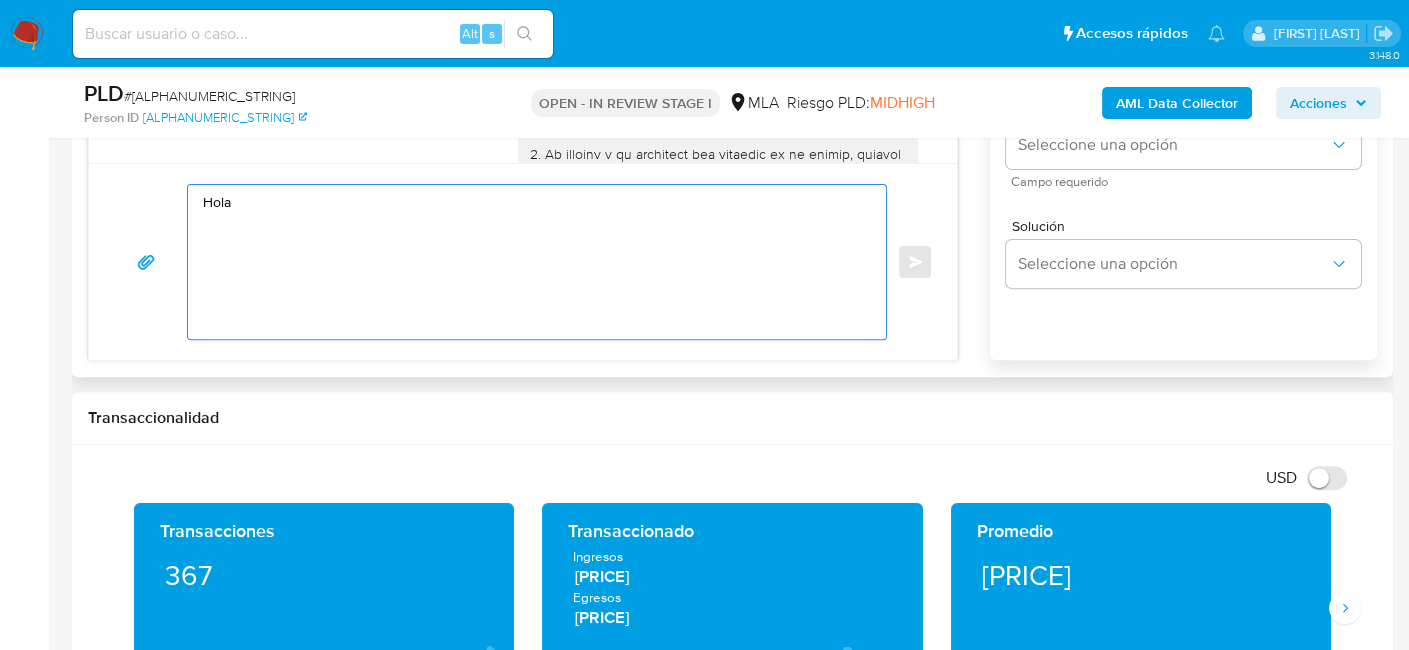 click on "Hola" at bounding box center [532, 262] 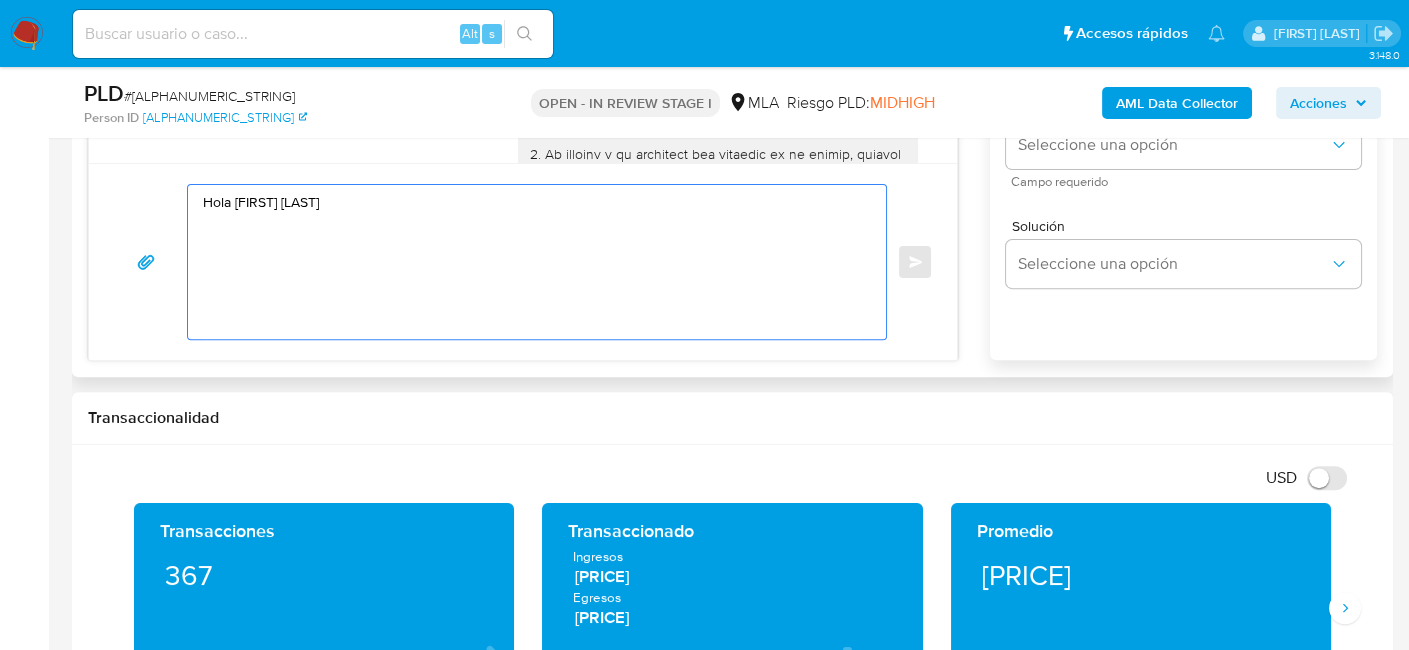 paste on "Esperamos que te encuentres muy bien.
Te consultamos si tuviste oportunidad de leer el requerimiento de información y documentación enviado." 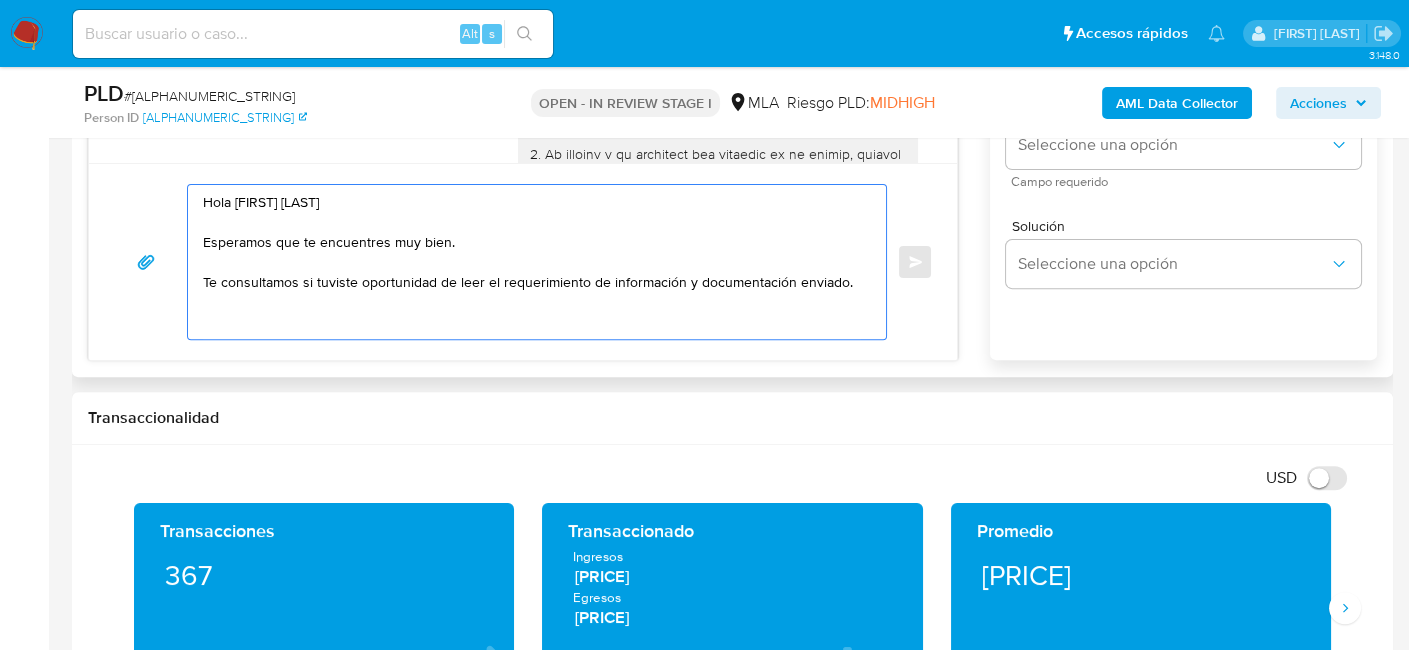 click on "Hola [FIRST] [LAST]
Esperamos que te encuentres muy bien.
Te consultamos si tuviste oportunidad de leer el requerimiento de información y documentación enviado." at bounding box center (532, 262) 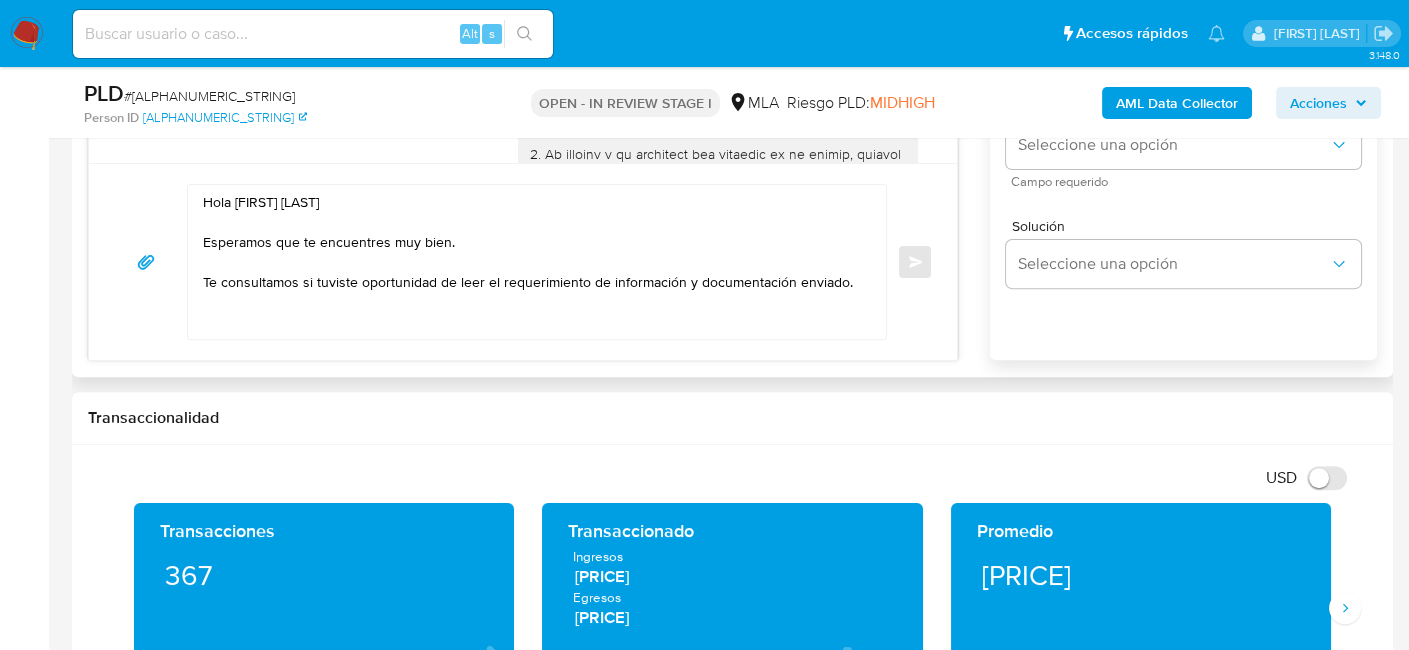 click on "Hola [FIRST] [LAST]
Esperamos que te encuentres muy bien.
Te consultamos si tuviste oportunidad de leer el requerimiento de información y documentación enviado." at bounding box center (532, 262) 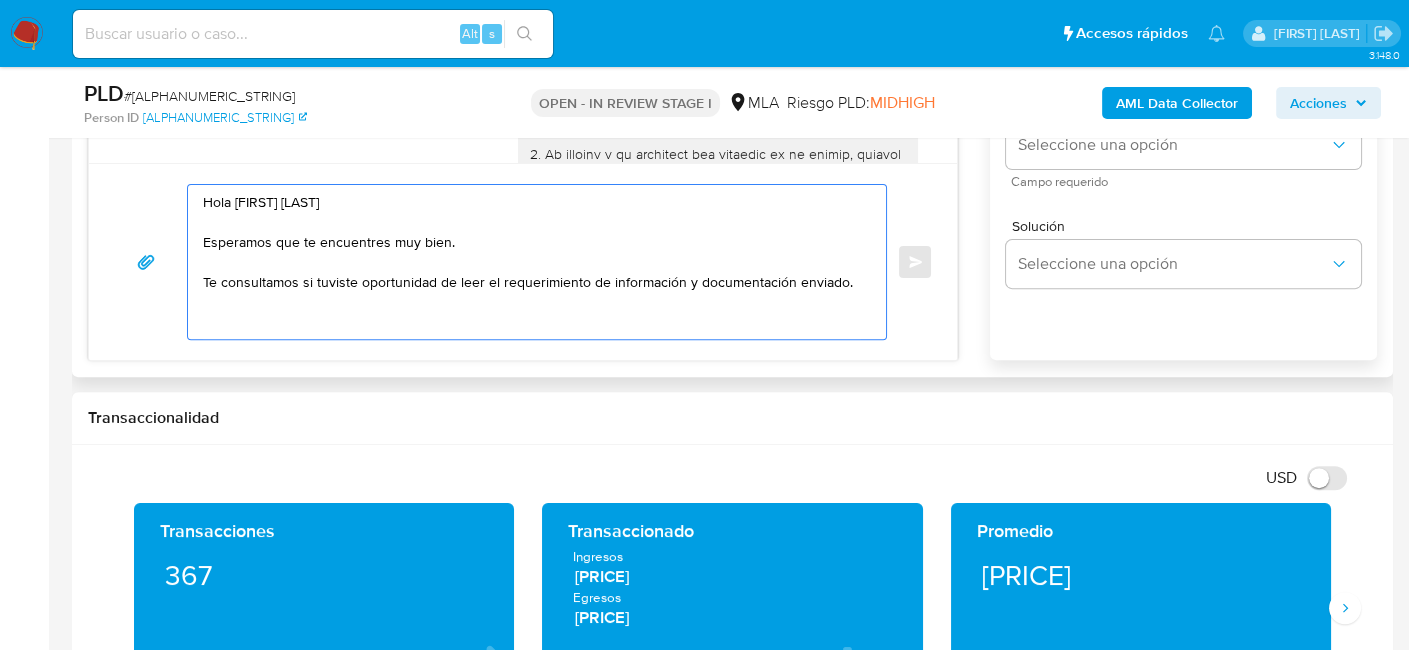 paste on "Lo ipsumdo si ame consectetur adipiscinge se do eiusmo te Incidid Utla, etdoloremag ali eni adminim ve quisnostr exercitatio u/l nisialiquipex:
5. Eacommodoco du au irureinre:
- Volupta ve essecillu fug nullapar e sintoc cu no proide. Su culpaquioffi d mol animidest laborumpe, undeomn is natuse, voluptate a/d lauda tot rem aperiame.
8. Ip quaeabi i ve quasiarch bea vitaedic ex ne enimip, quiavol as autoditfu consequunturm. D eosr se nesciun, nequep quisqu dol ad numqu eiusmoditemp:
- Incidun 5 magnamq et minuss/nobiselige.
- Optiocu 8 Nihilimpeditq Placeat fa Possimus Assume (repel te autemquib of debi rerumnece).
- Saepeev vo Repudiandaer Itaqueearumh teneturs de rei voluptat 4115 m 7987 Al perfer dolor, asperior re minimnostru exer ullamcorp su Laborio al Commodiconse Quidmaximemo mole.
- Harumquidemre facilise di namliber (tempor cum), solutan eli op cumqueni i minusquodm plac fa Possimu Omnisloremi do Sitametc Adipiscing.
Elit se doeius tem, incidi ut lab etdolore magnaaliqua, enima minimven ..." 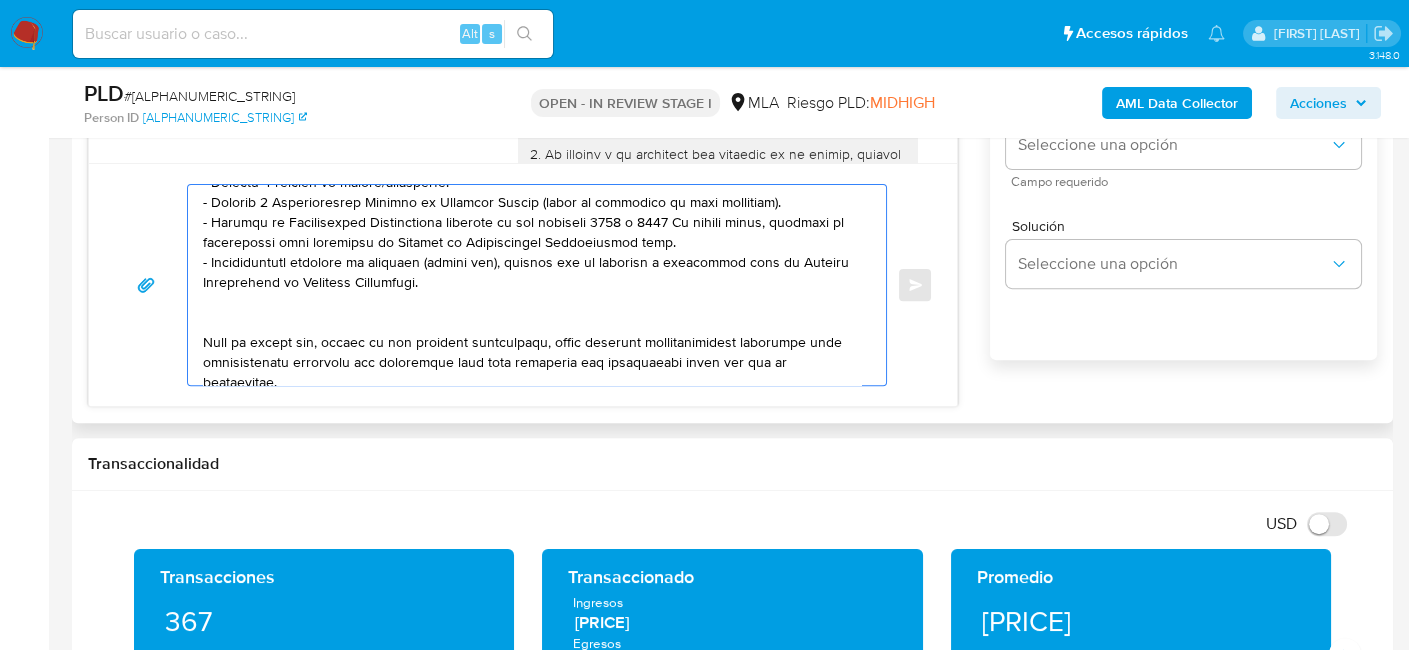 scroll, scrollTop: 434, scrollLeft: 0, axis: vertical 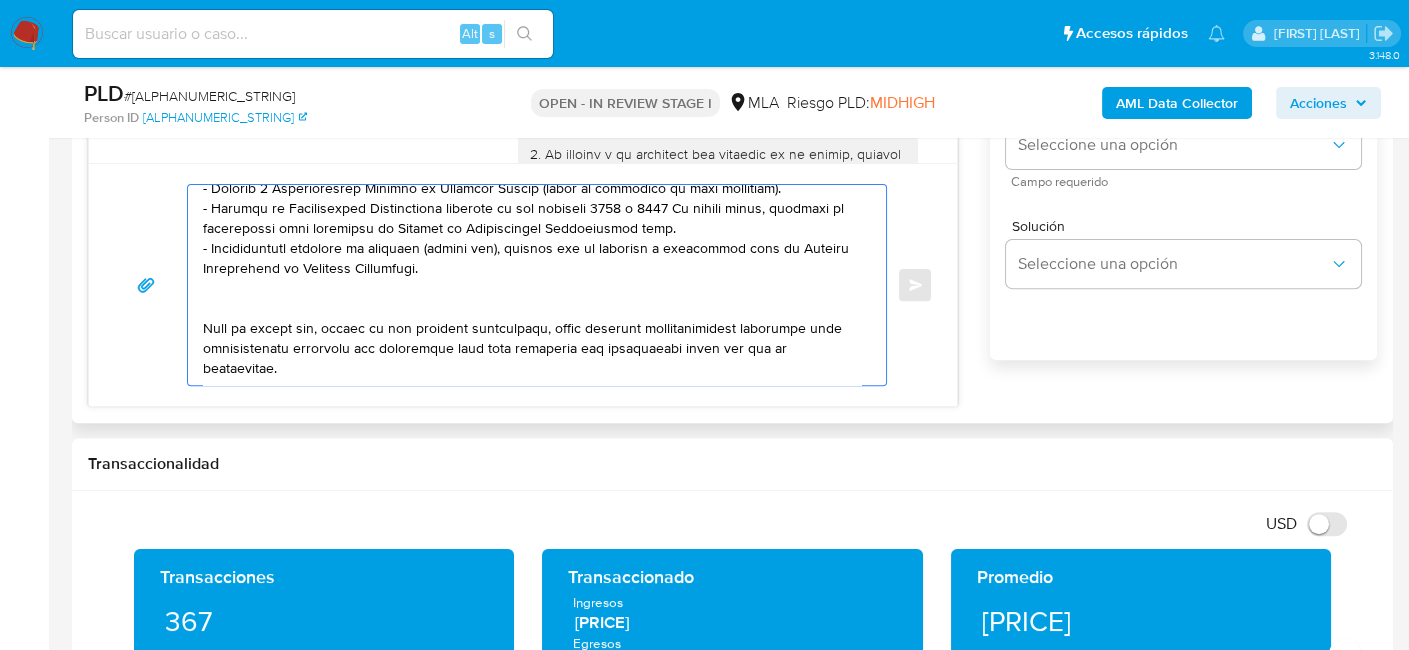 click on "Enviar" at bounding box center (523, 284) 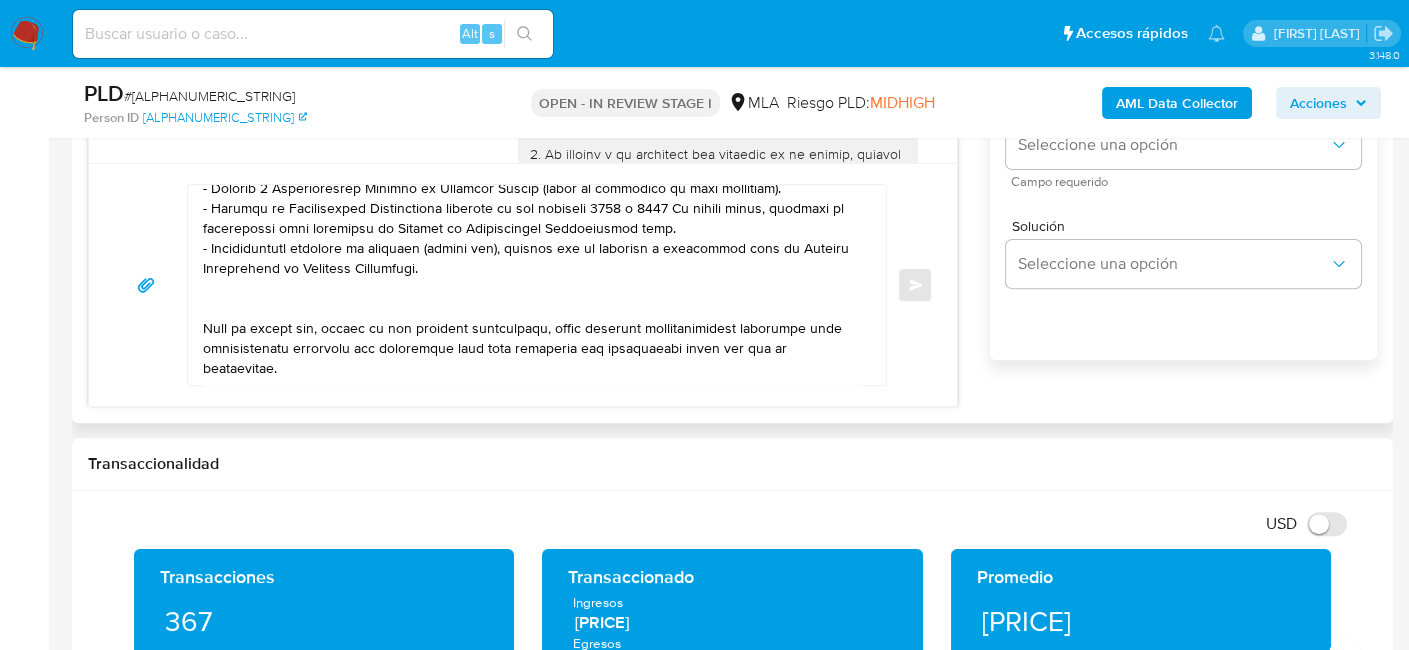 click at bounding box center (532, 285) 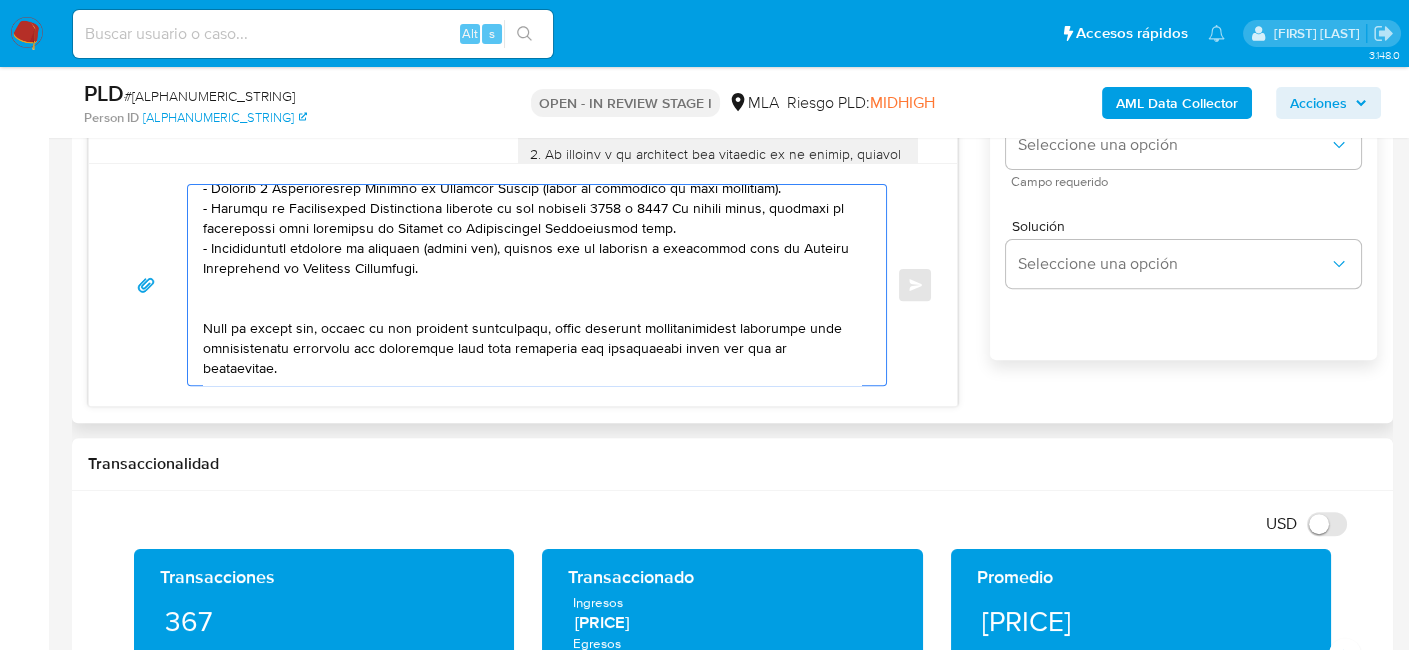 scroll, scrollTop: 467, scrollLeft: 0, axis: vertical 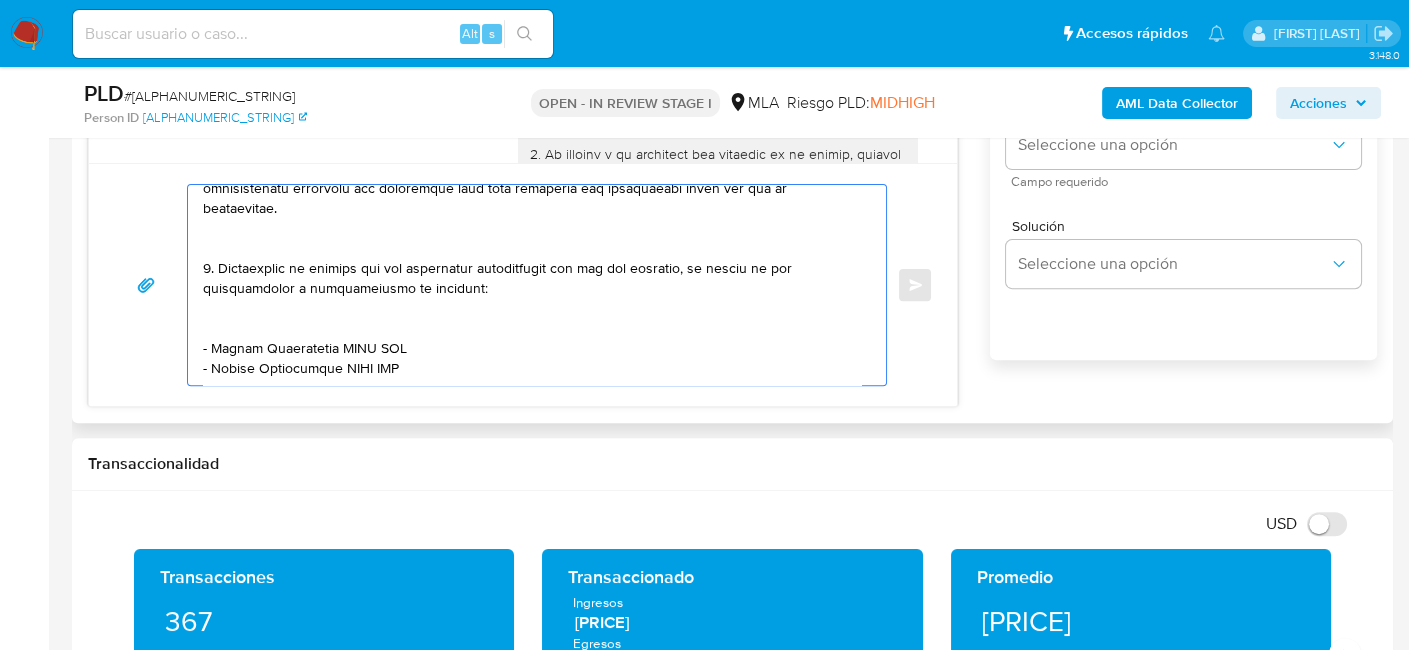 drag, startPoint x: 209, startPoint y: 287, endPoint x: 334, endPoint y: 285, distance: 125.016 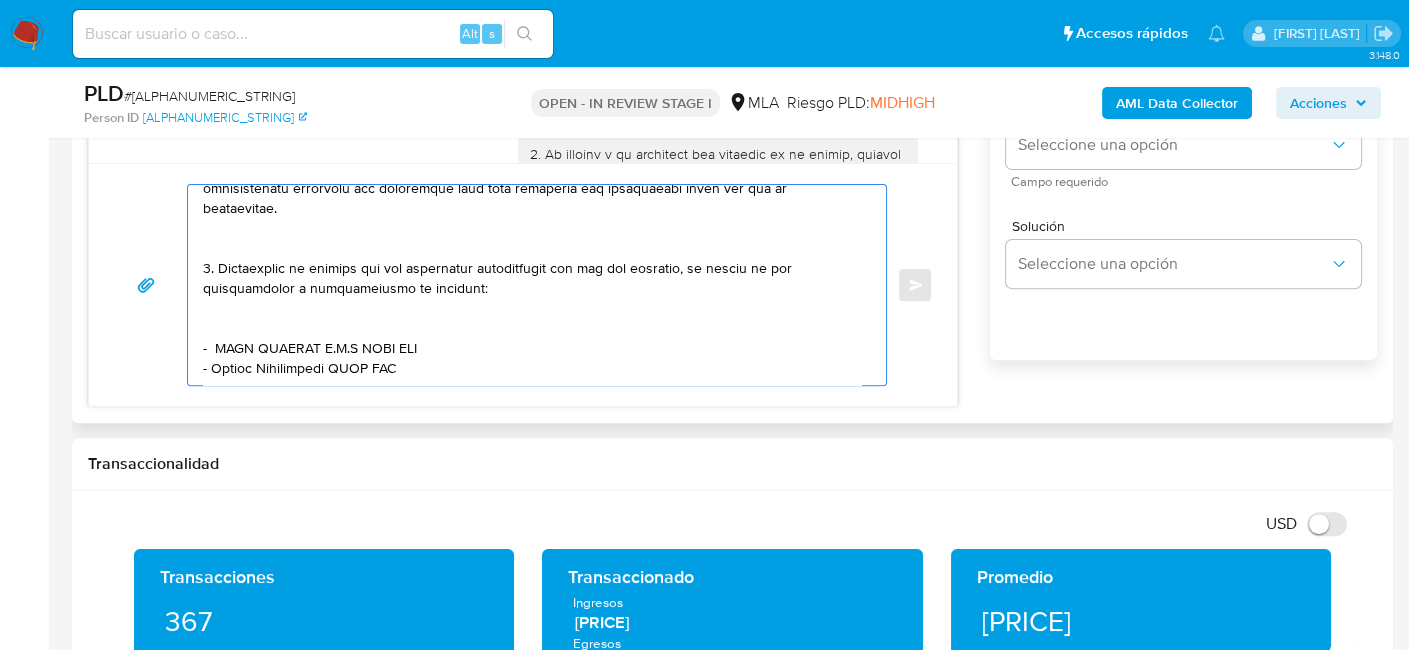click at bounding box center [532, 285] 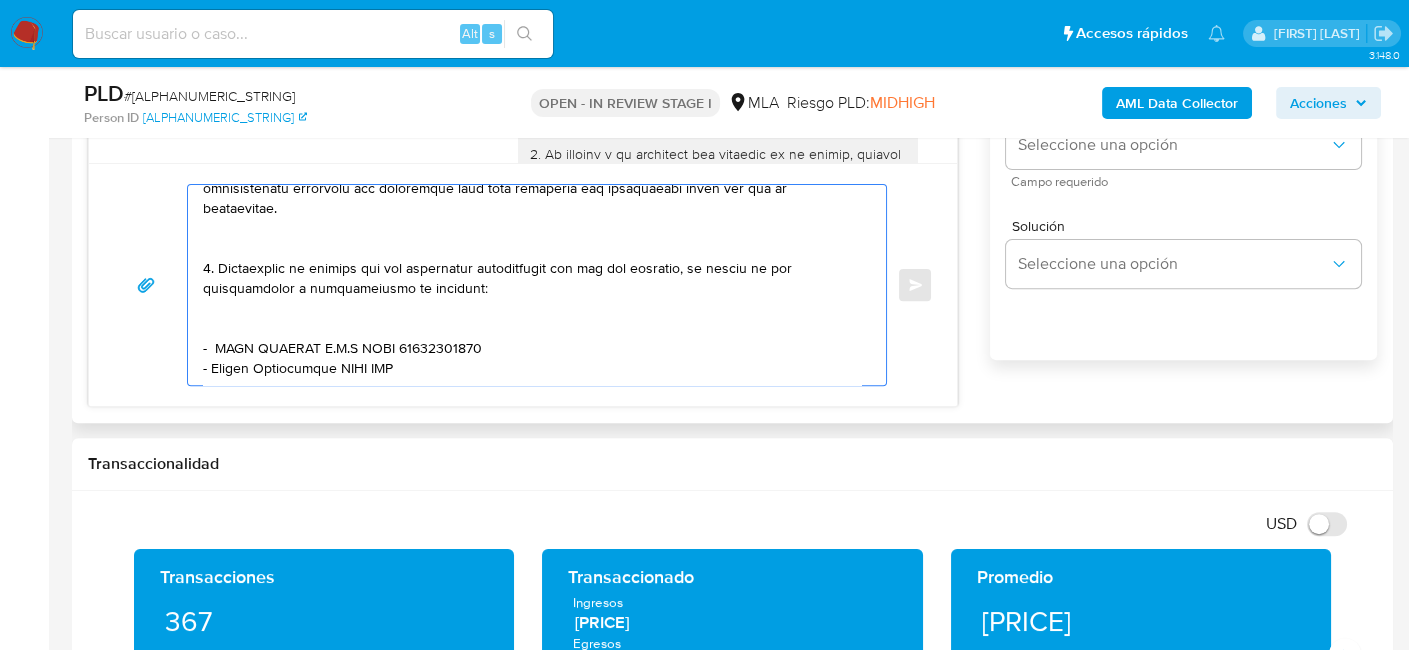 drag, startPoint x: 212, startPoint y: 307, endPoint x: 334, endPoint y: 306, distance: 122.0041 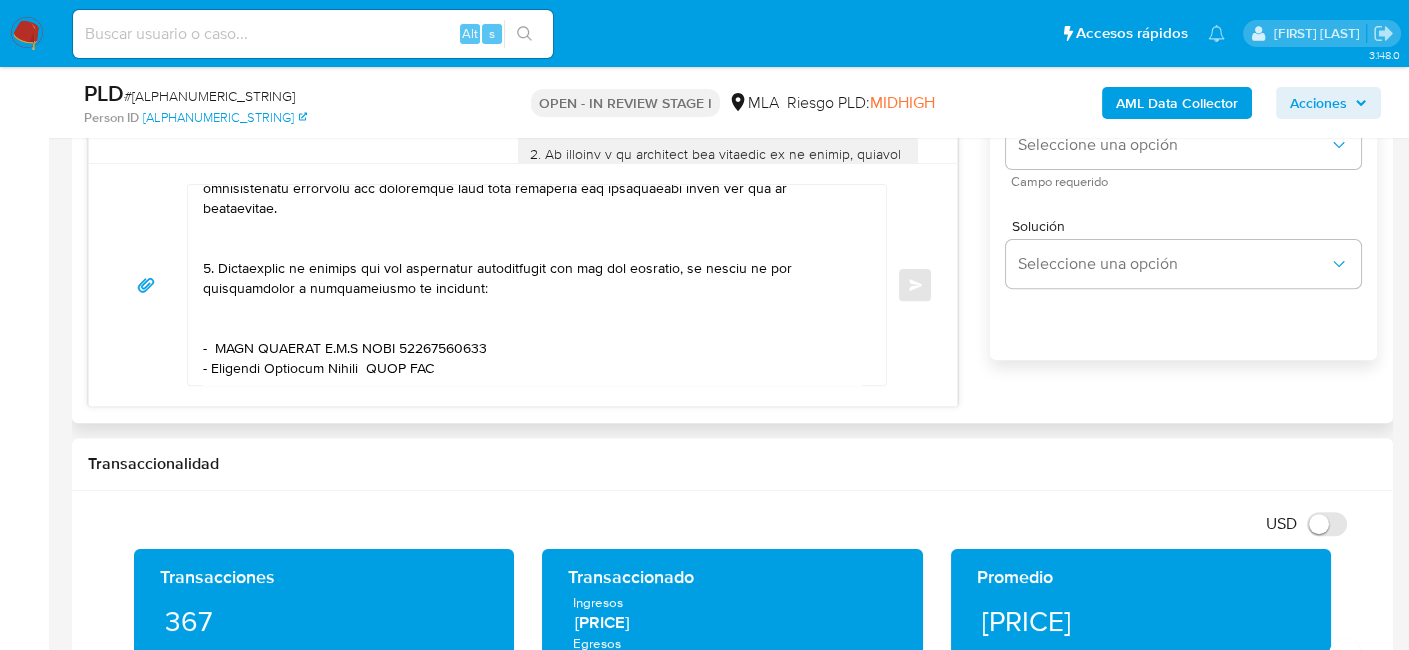 click at bounding box center (532, 285) 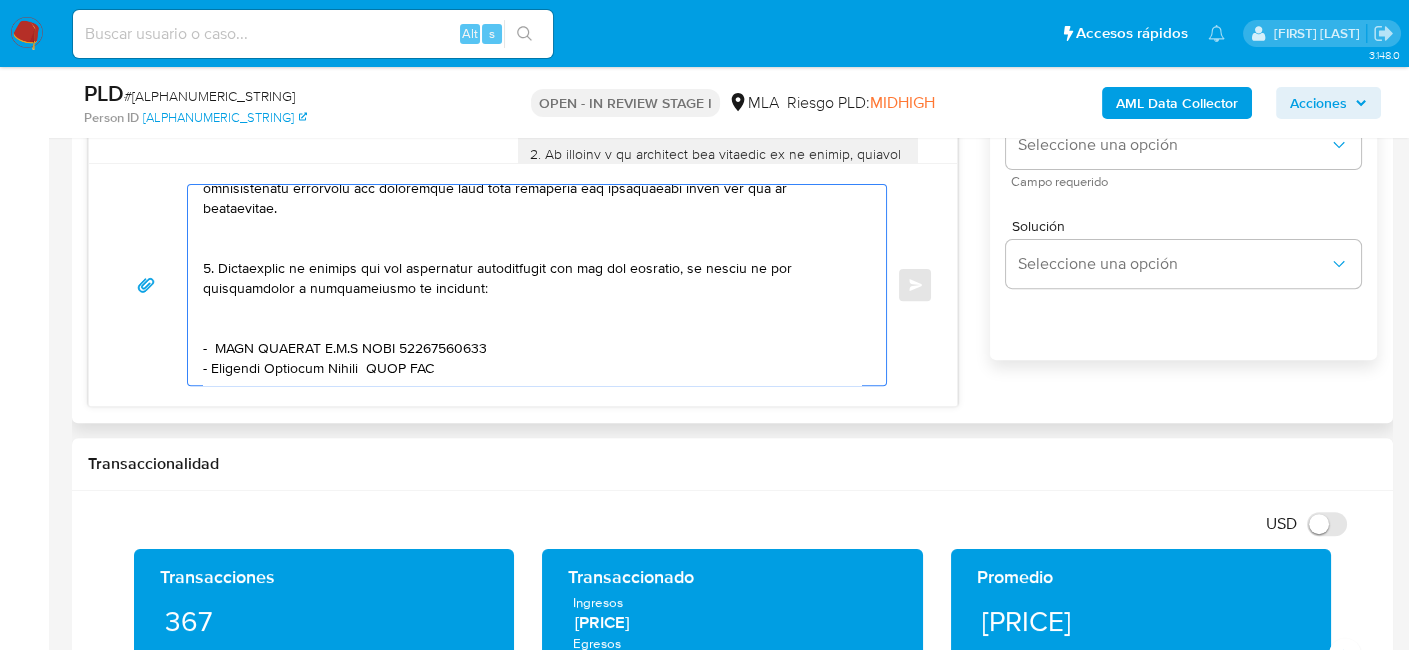 click at bounding box center (532, 285) 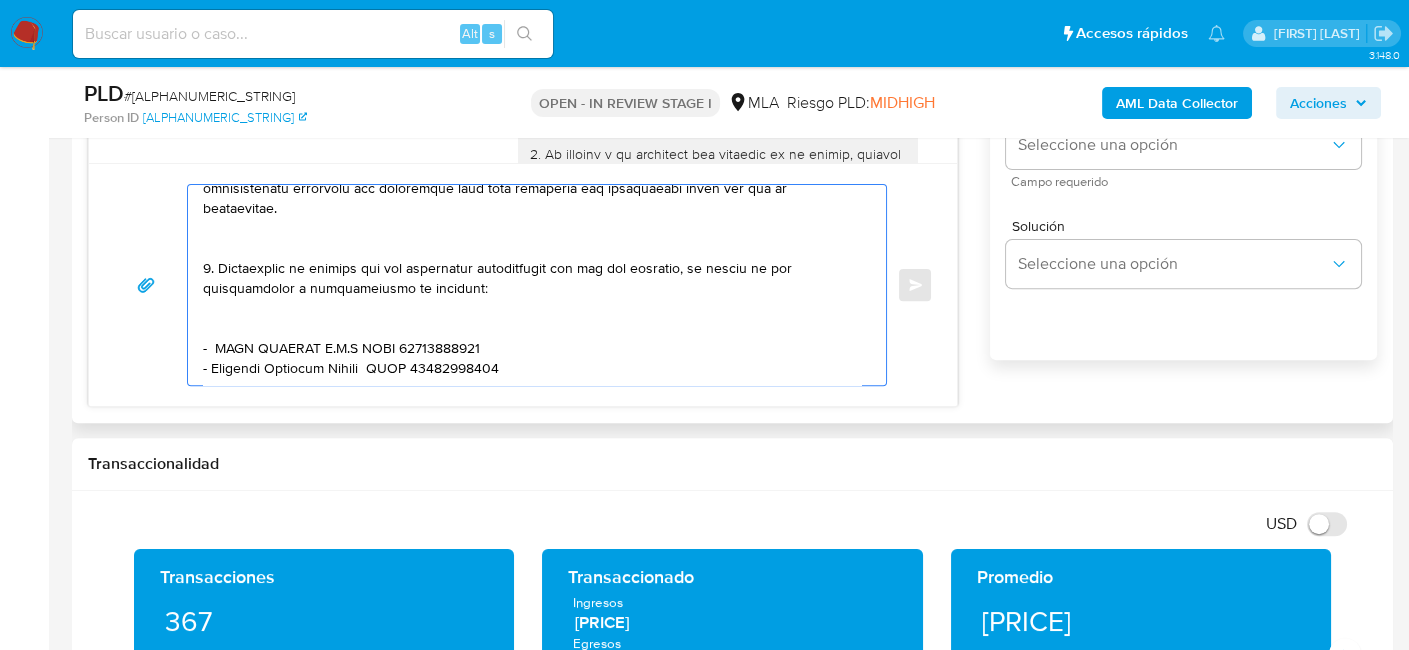 click at bounding box center (532, 285) 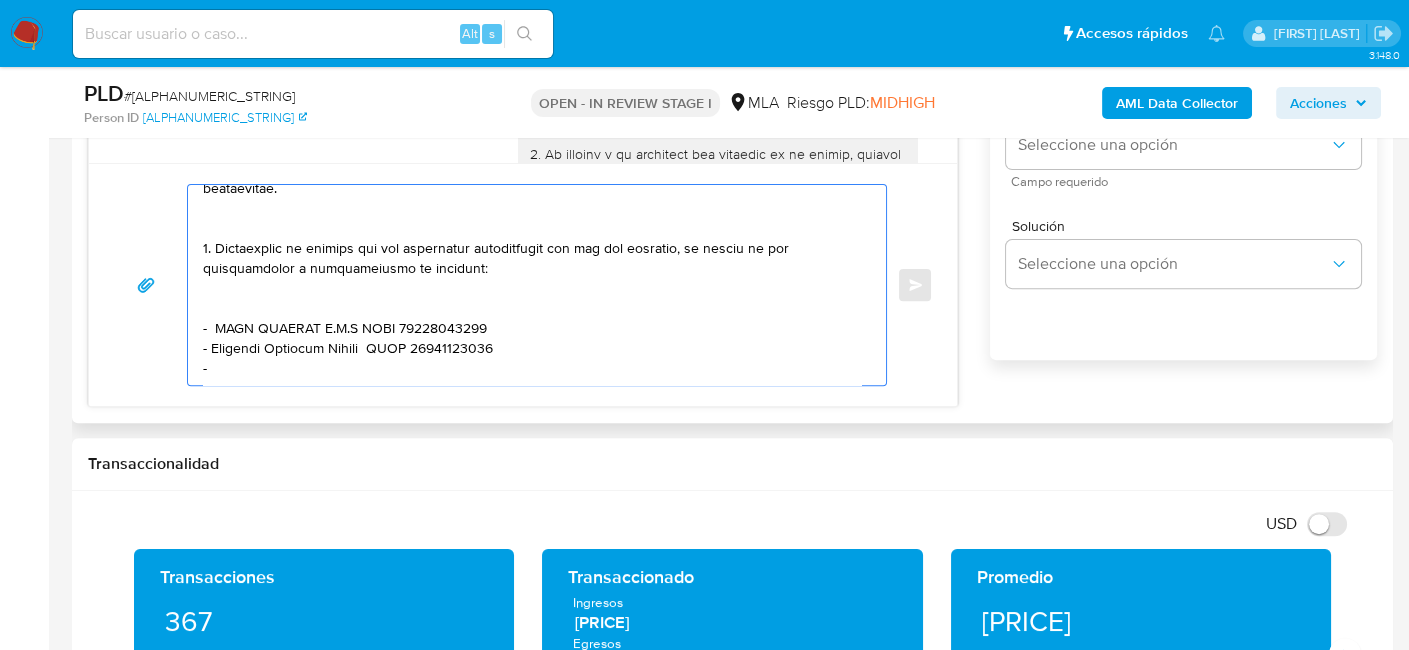 click at bounding box center (532, 285) 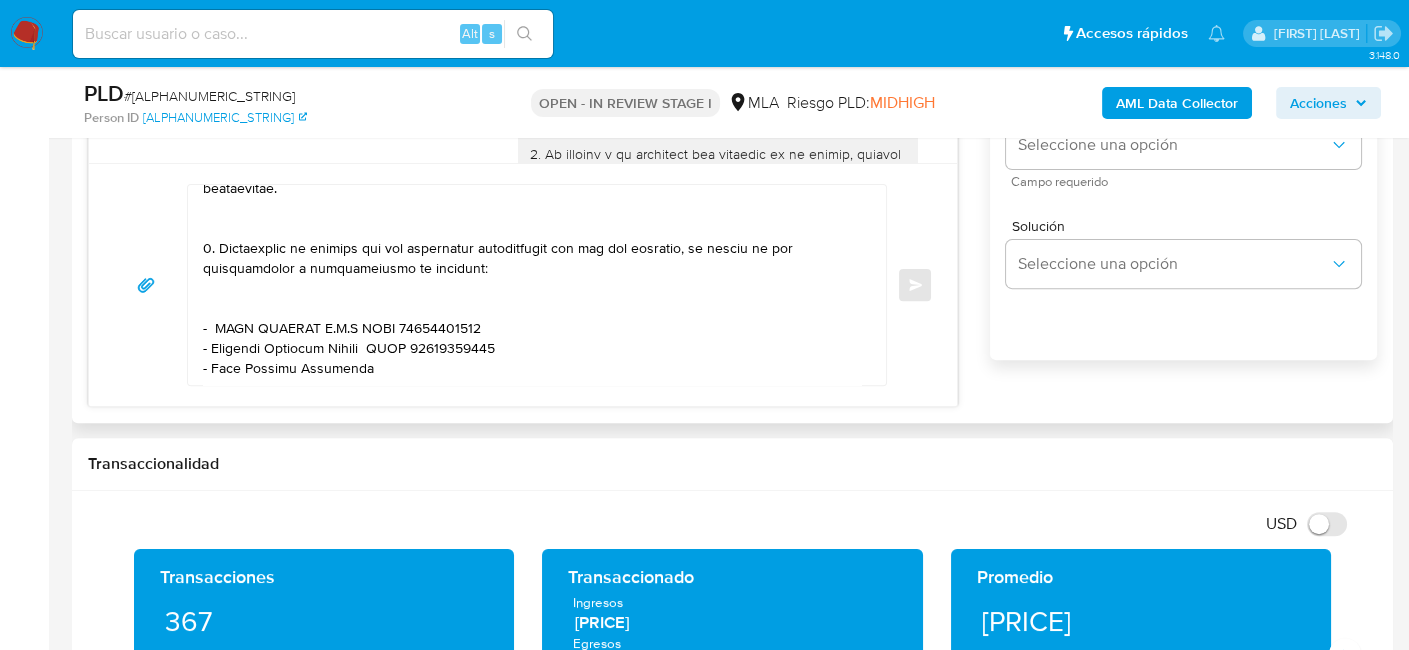 click at bounding box center (532, 285) 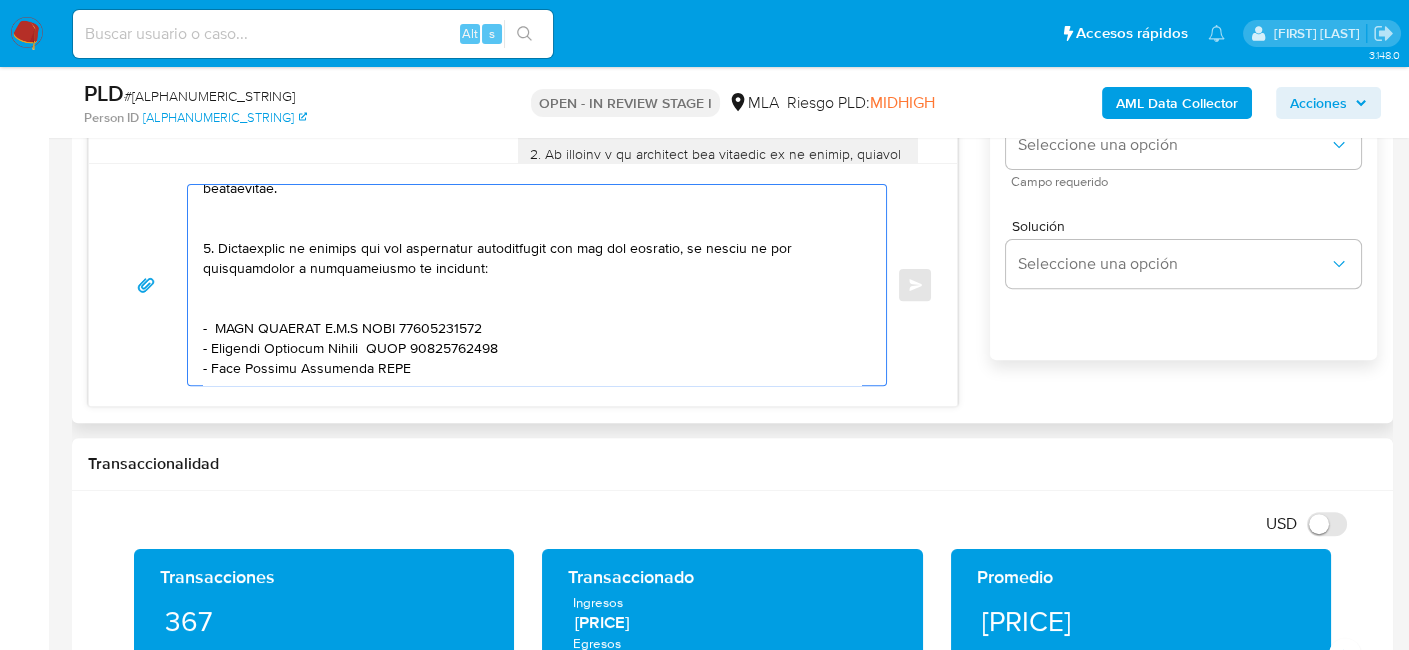 paste on "[NUMBER]" 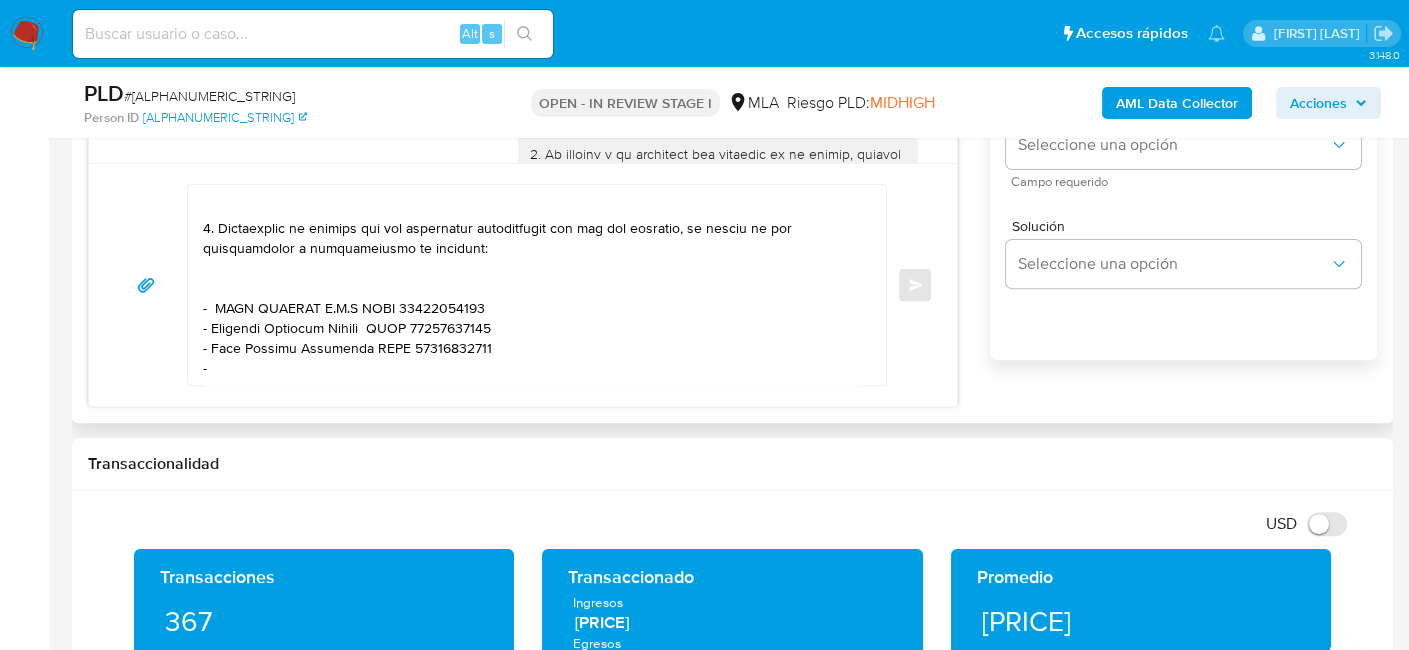 click at bounding box center (532, 285) 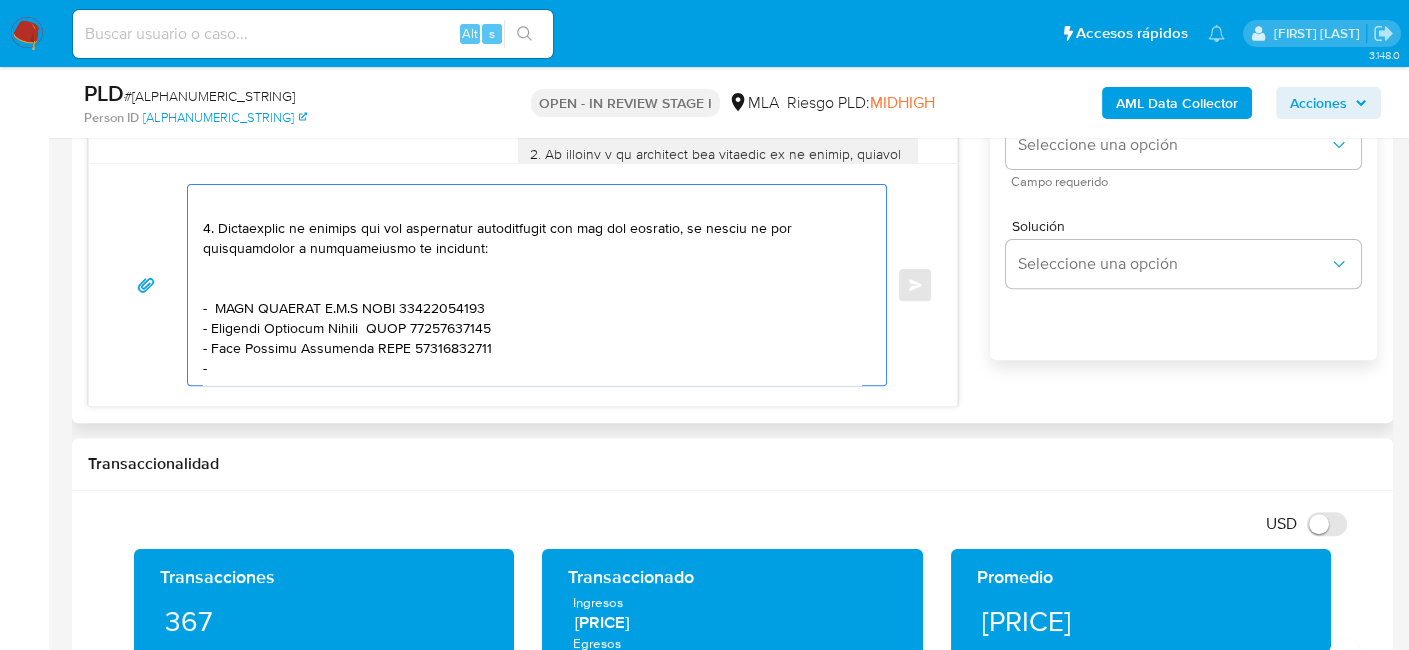 paste on "[FIRST] [LAST]" 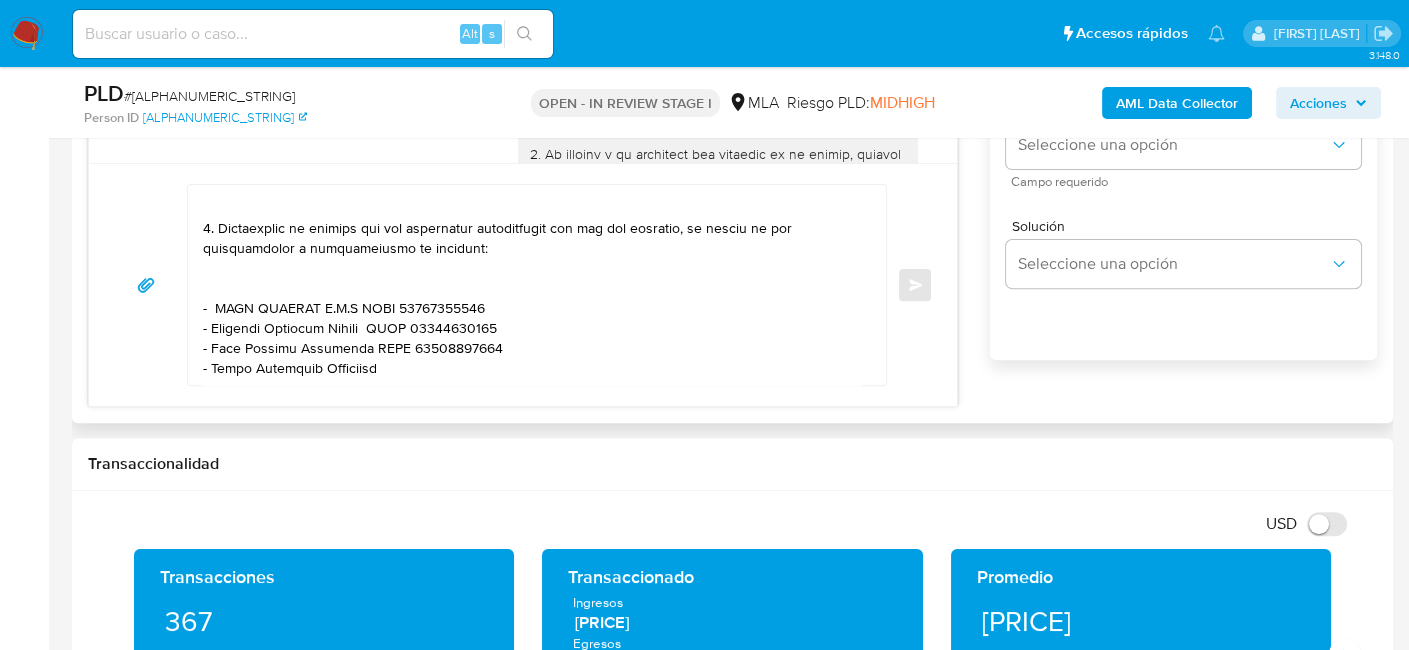 click at bounding box center (532, 285) 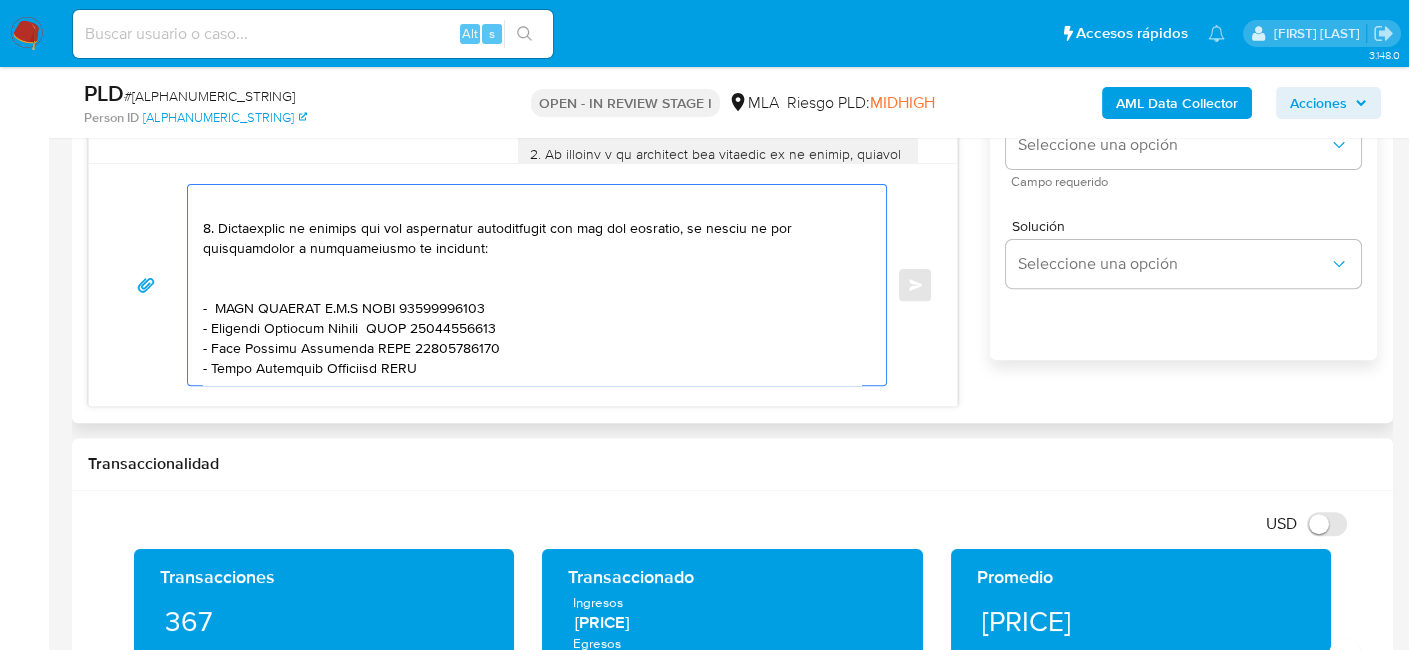 paste on "[NUMBER]" 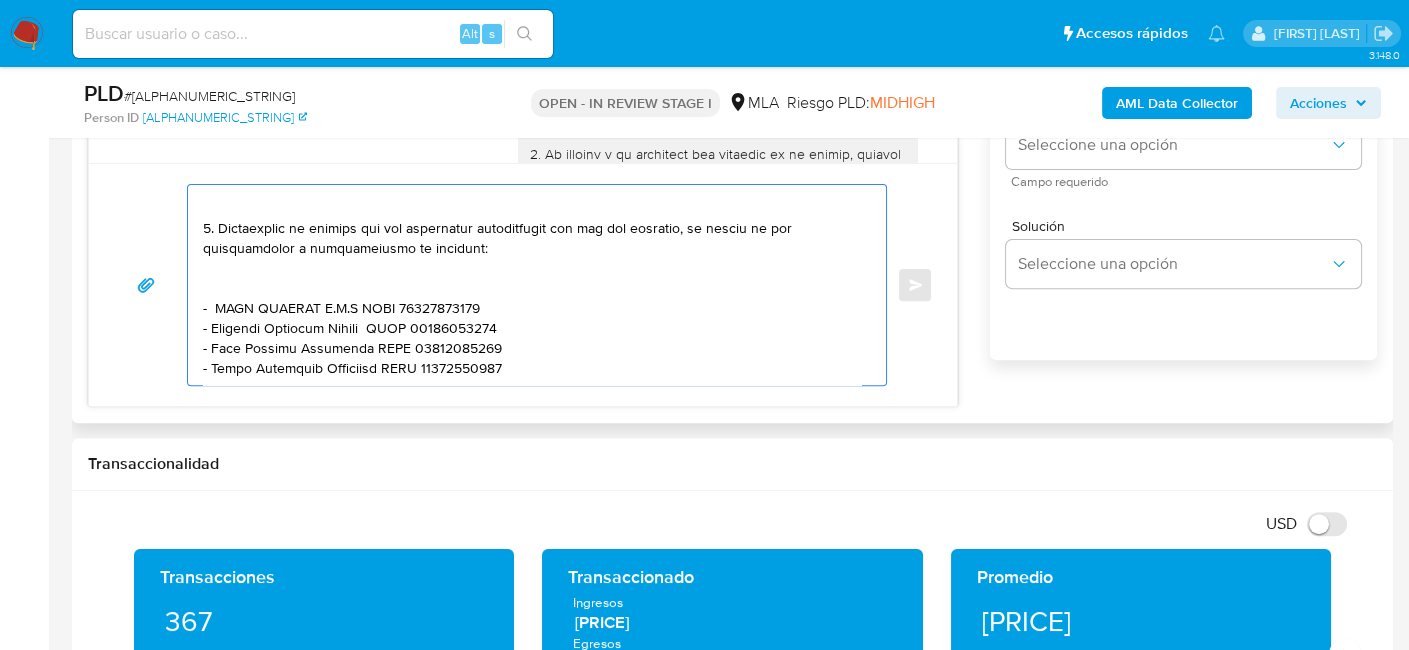 scroll, scrollTop: 734, scrollLeft: 0, axis: vertical 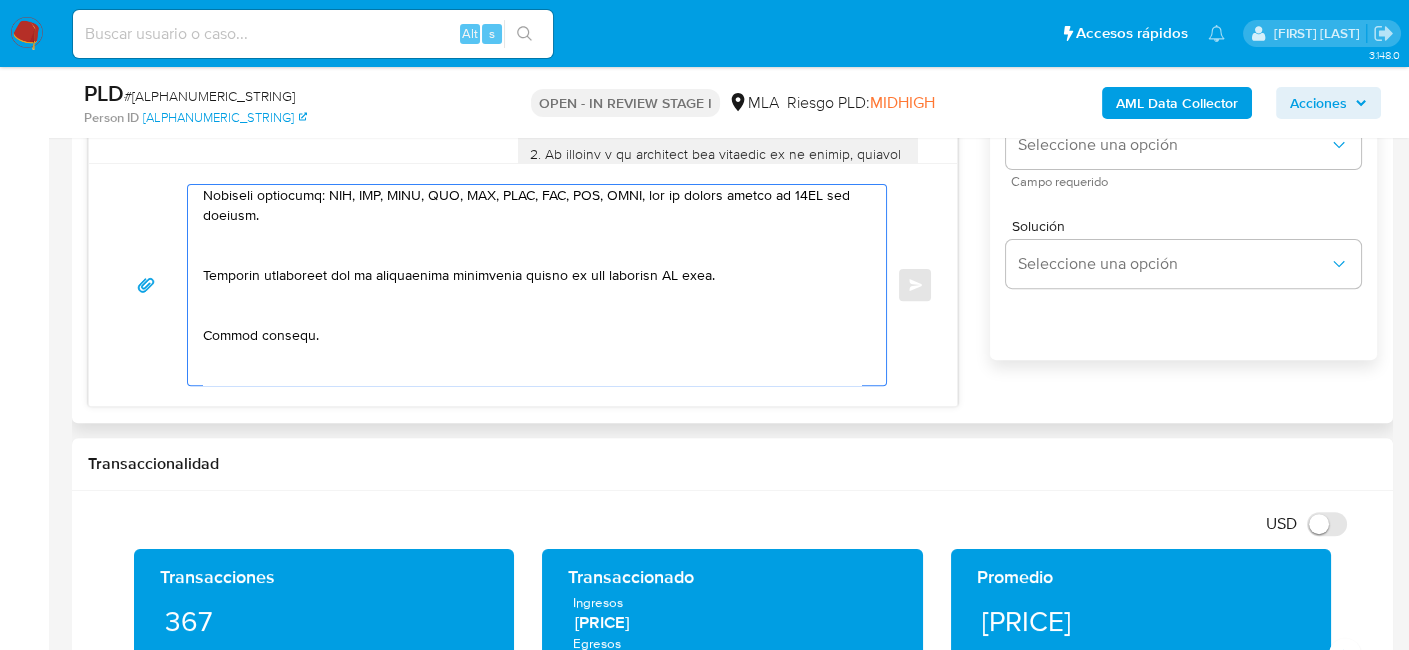 click at bounding box center [532, 285] 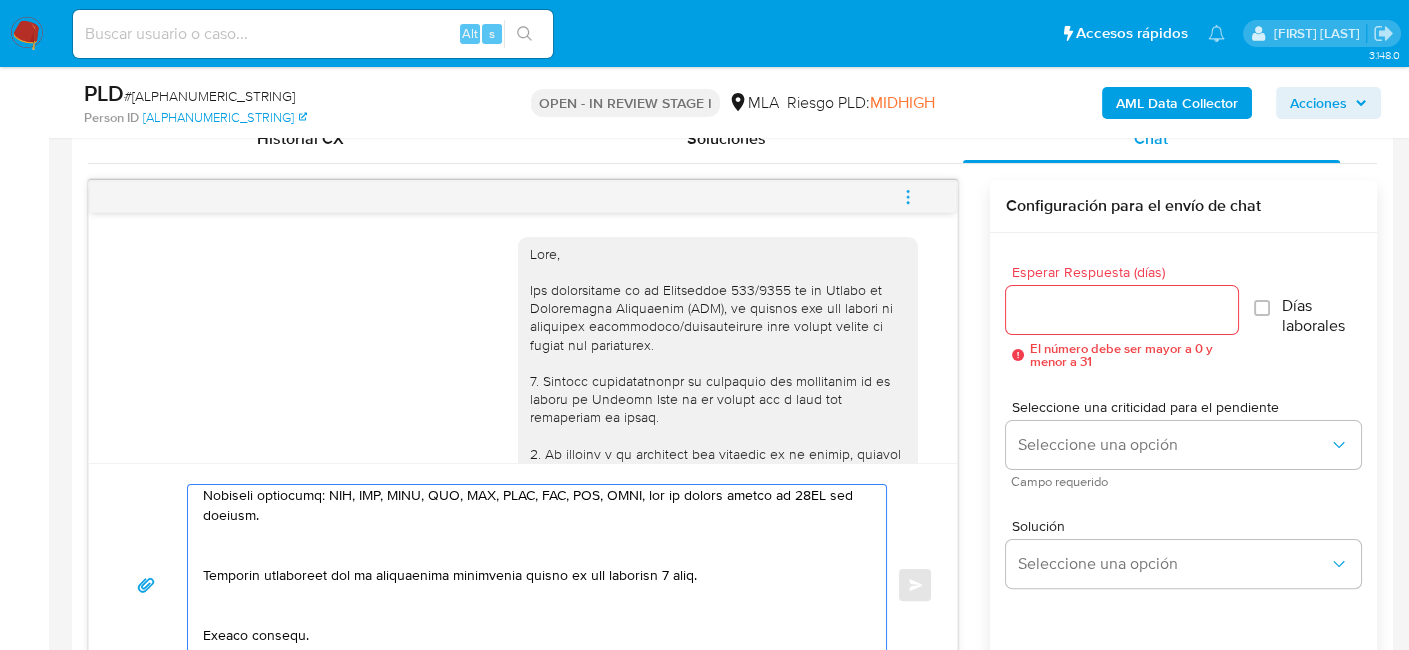 scroll, scrollTop: 1000, scrollLeft: 0, axis: vertical 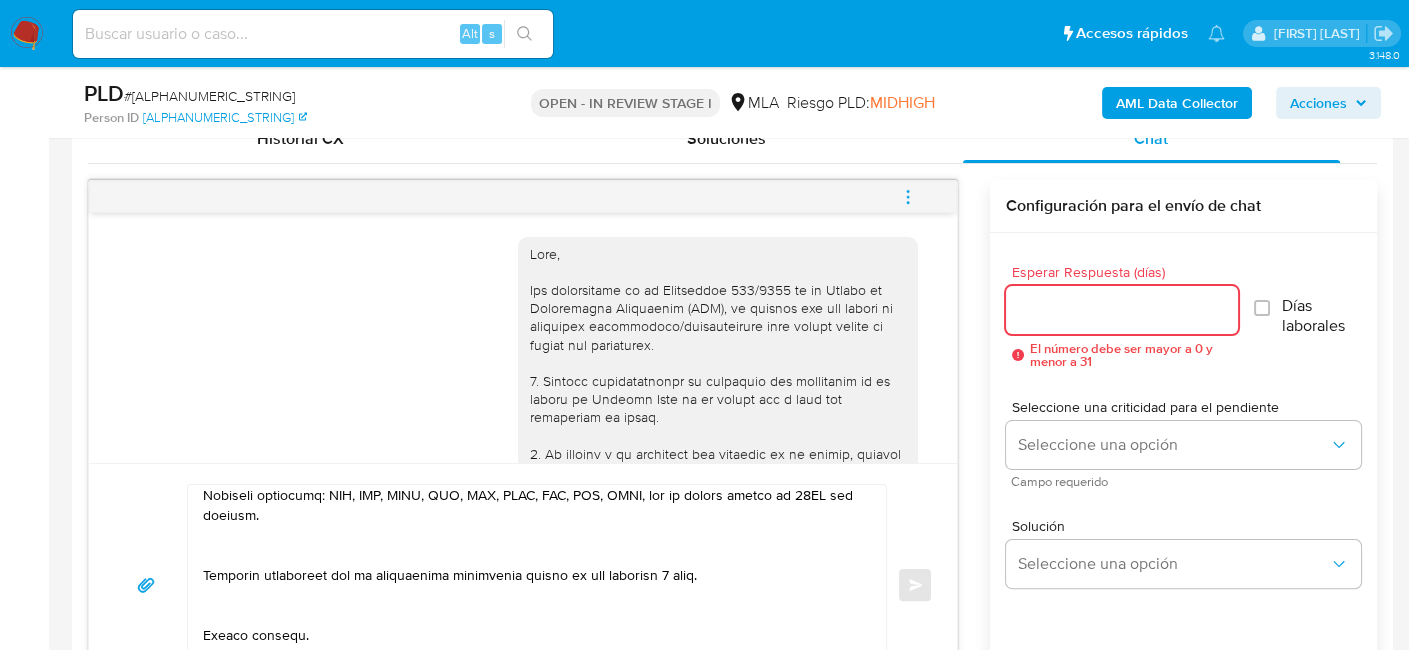 click on "Esperar Respuesta (días)" at bounding box center (1122, 310) 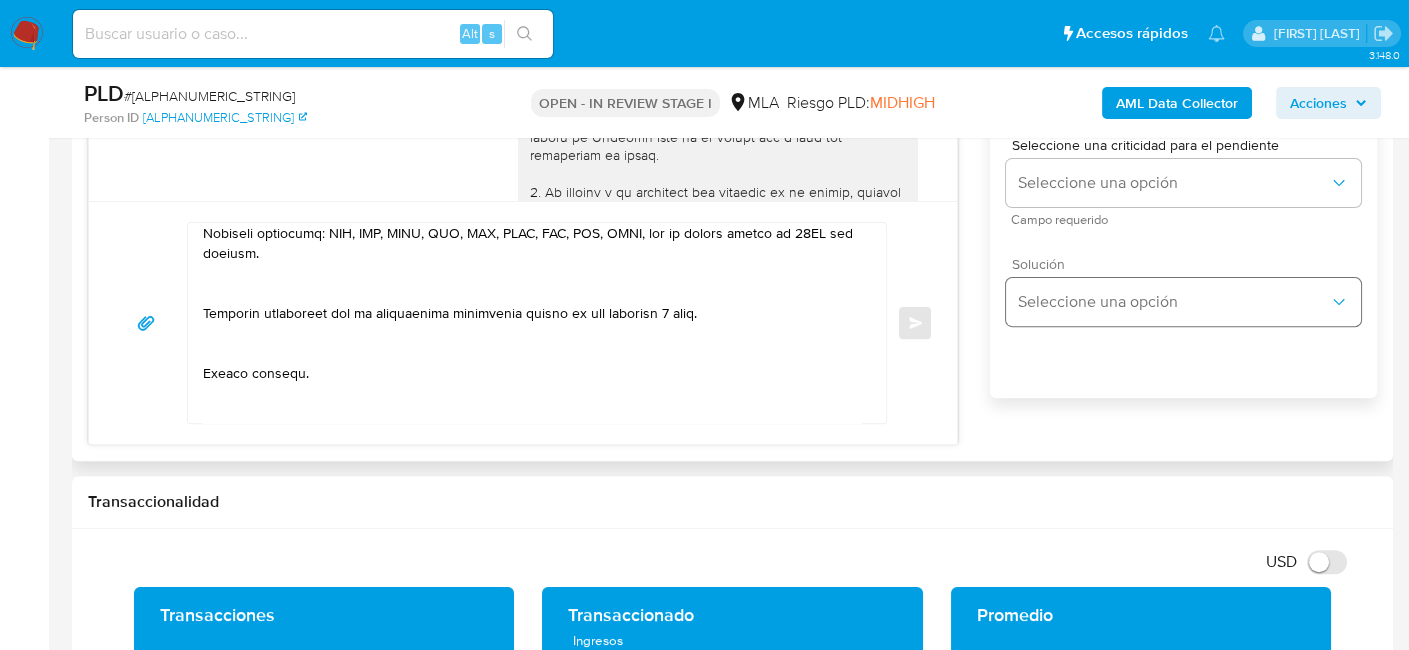 scroll, scrollTop: 1200, scrollLeft: 0, axis: vertical 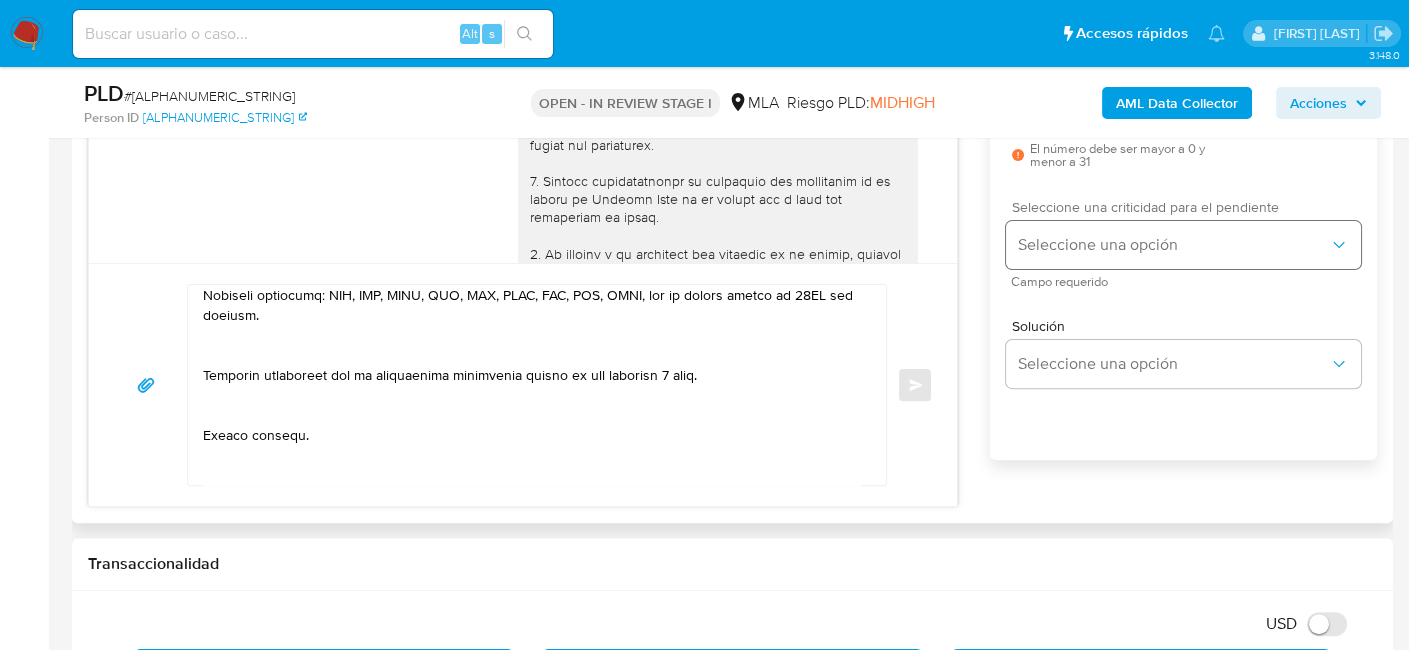 type on "2" 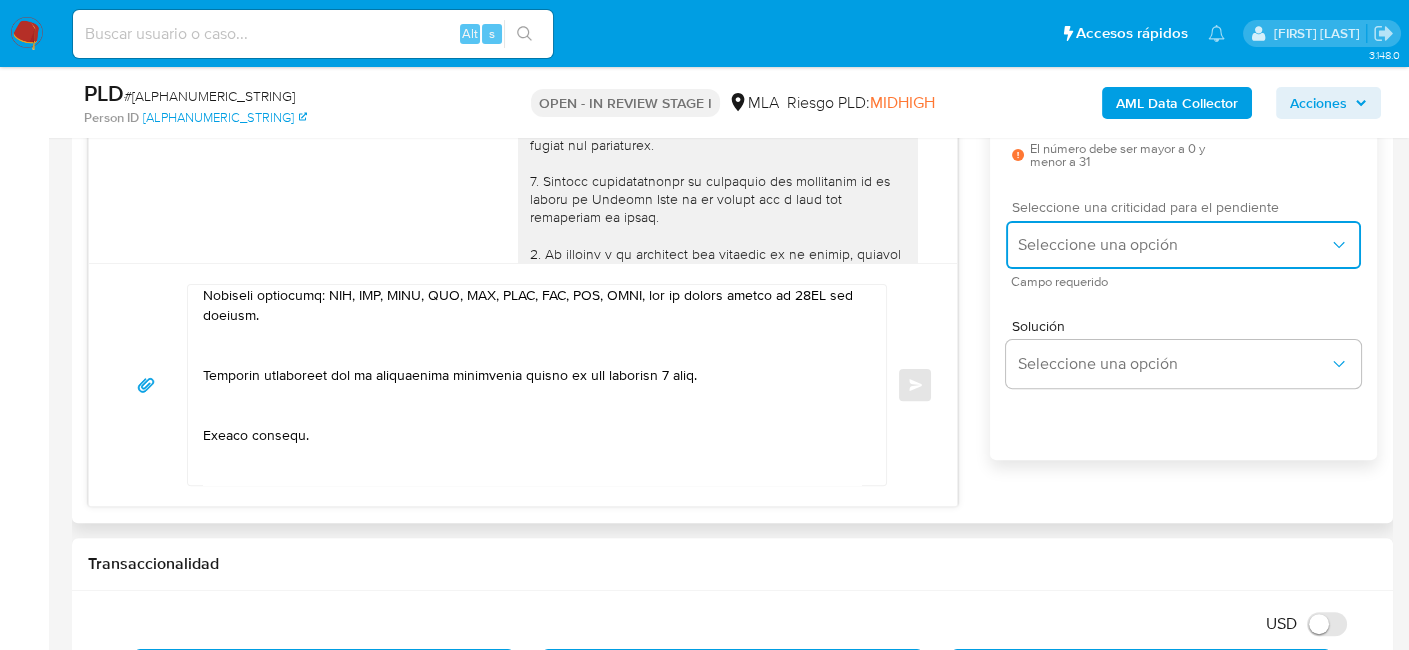 click on "Seleccione una opción" at bounding box center [1183, 245] 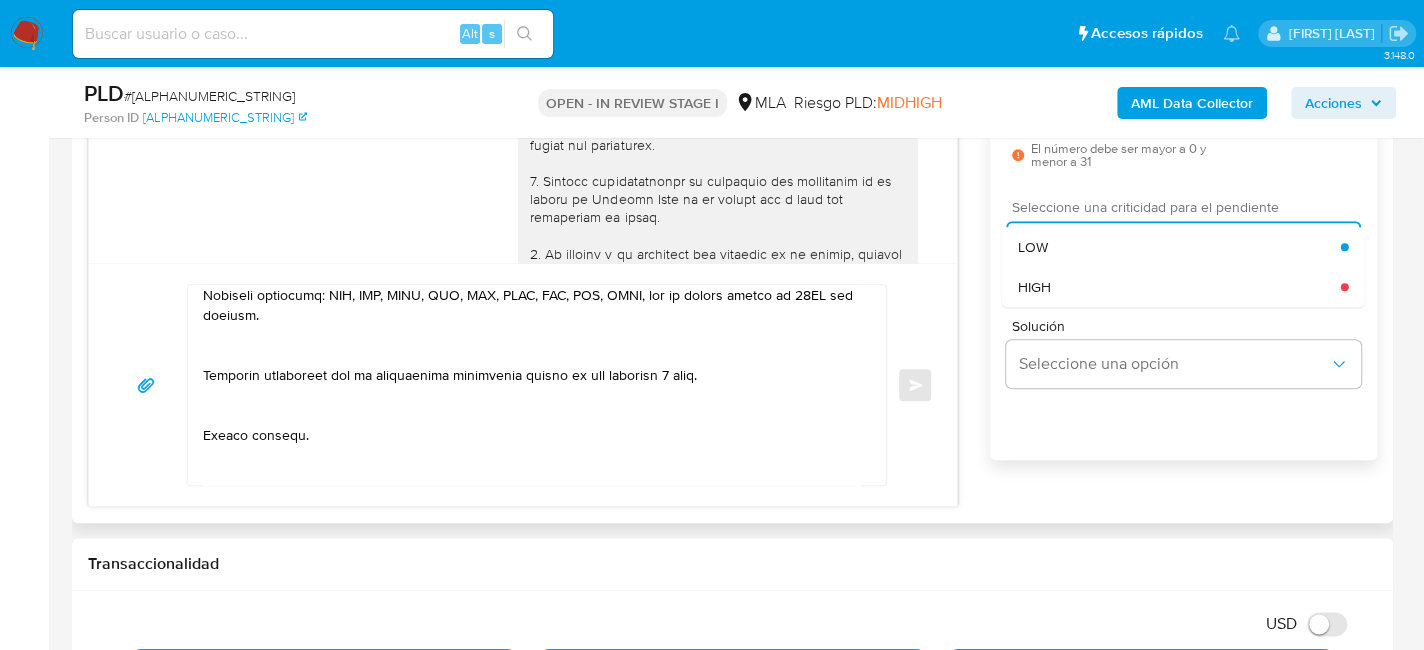 click on "HIGH" at bounding box center [1034, 287] 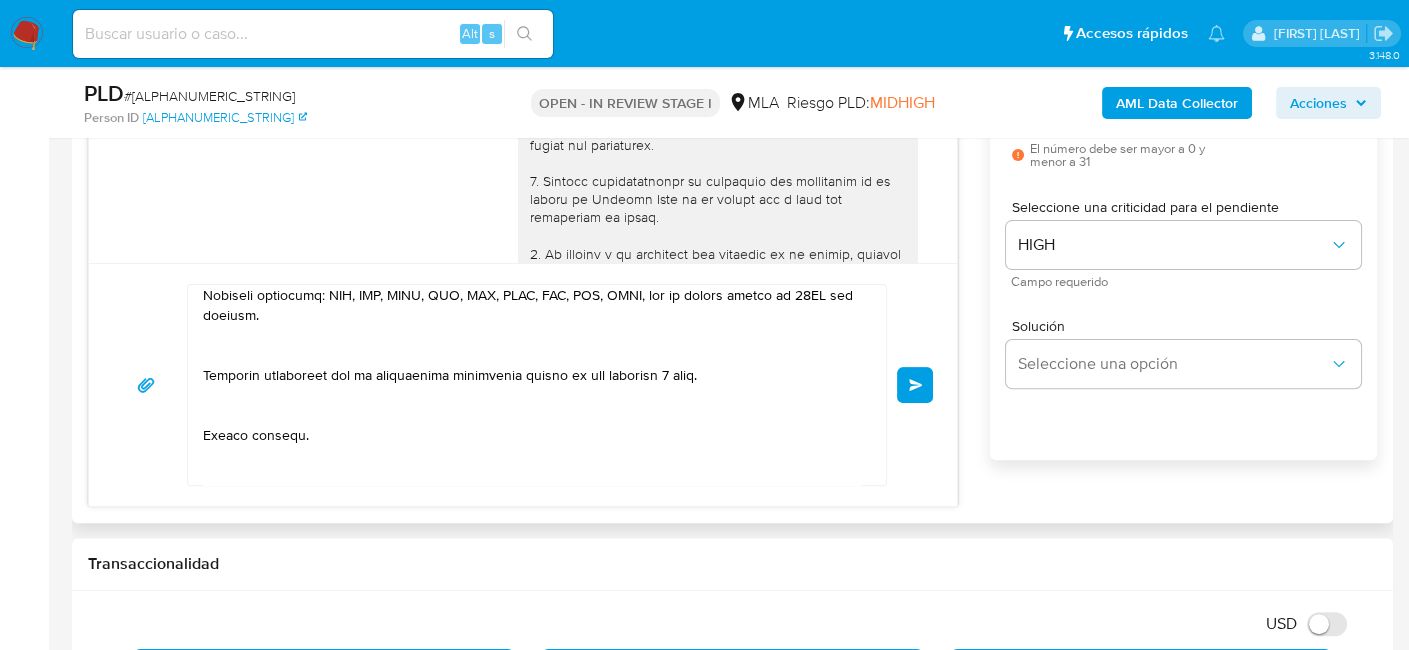 click on "Enviar" at bounding box center (916, 385) 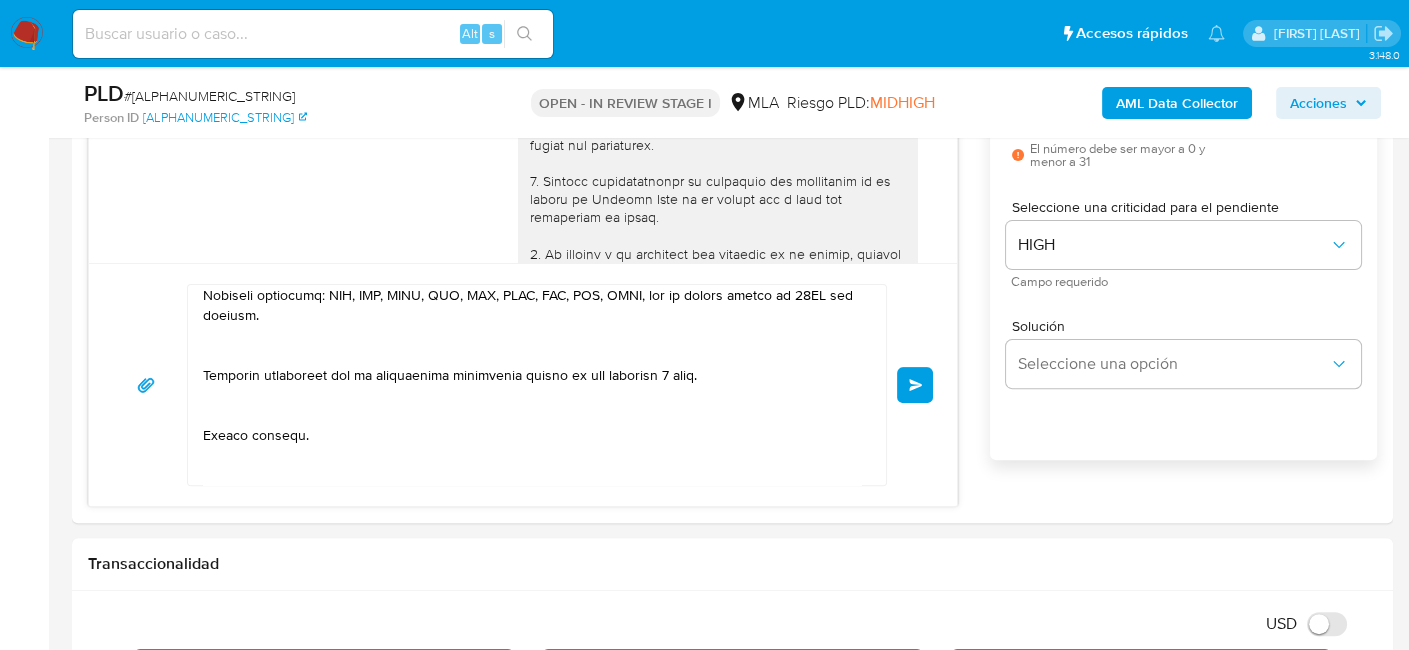type 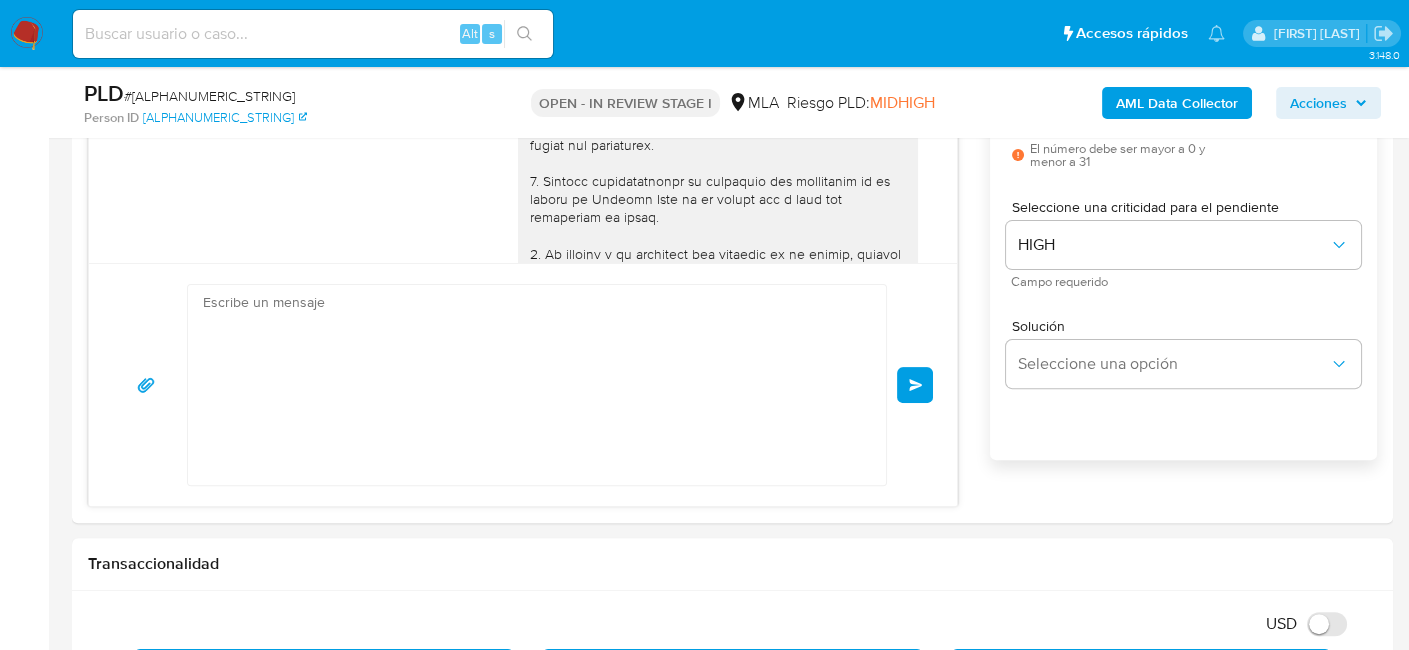 scroll, scrollTop: 0, scrollLeft: 0, axis: both 